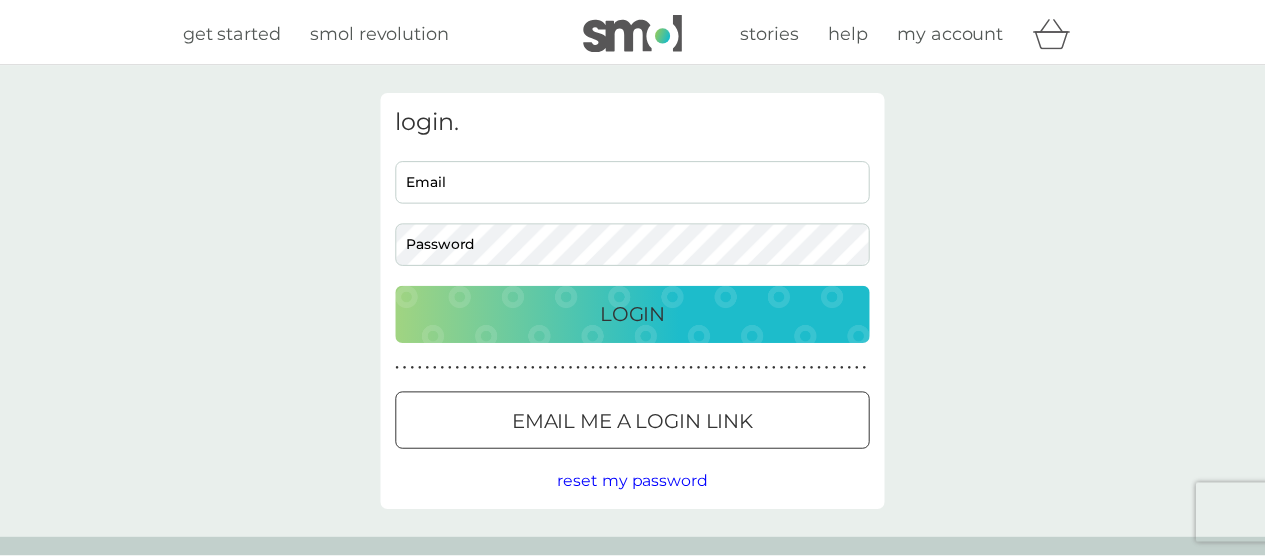 scroll, scrollTop: 0, scrollLeft: 0, axis: both 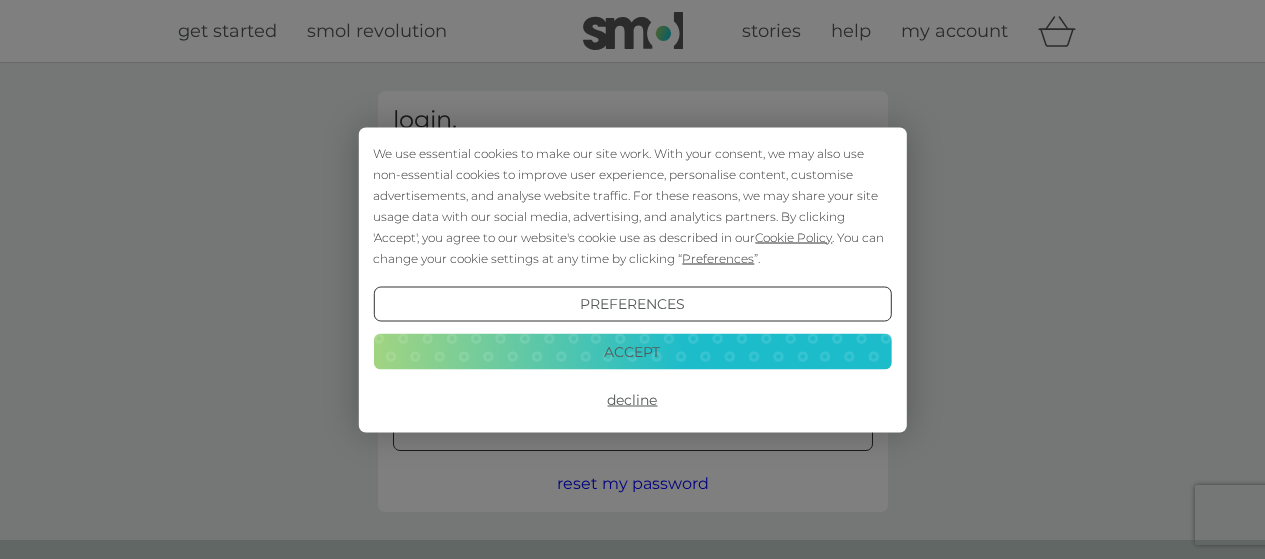 click on "Accept" at bounding box center (632, 352) 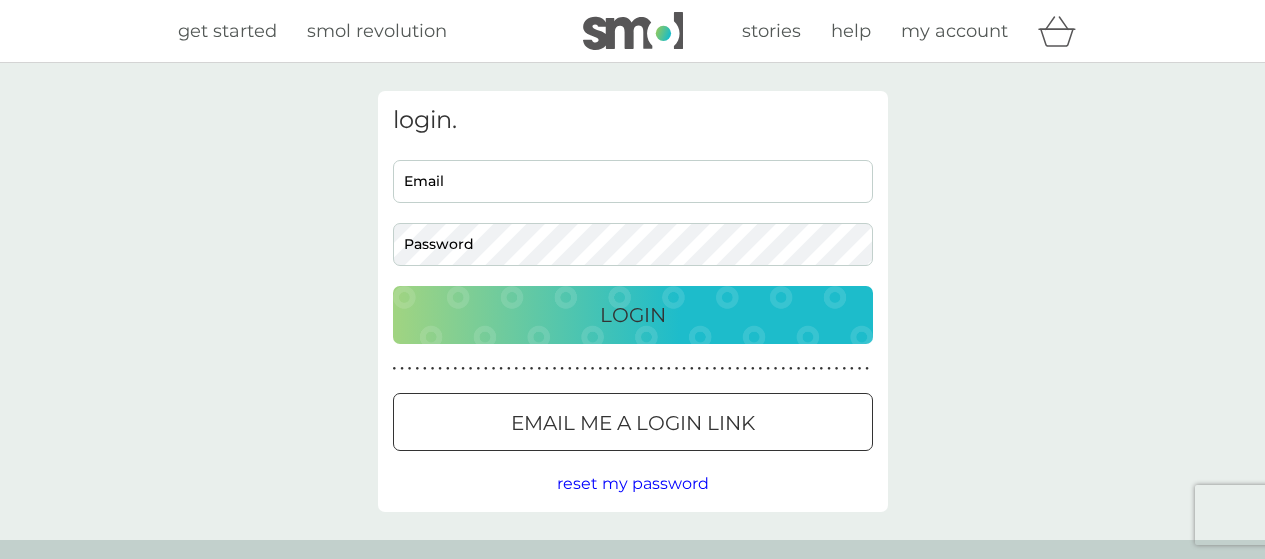 click on "login. Email Password Login ● ● ● ● ● ● ● ● ● ● ● ● ● ● ● ● ● ● ● ● ● ● ● ● ● ● ● ● ● ● ● ● ● ● ● ● ● ● ● ● ● ● ● ● ● ● ● ● ● ● ● ● ● ● ● ● ● ● ● ● ● ● ● ● ● ● ● ● ● ● Email me a login link reset my password" at bounding box center (633, 301) 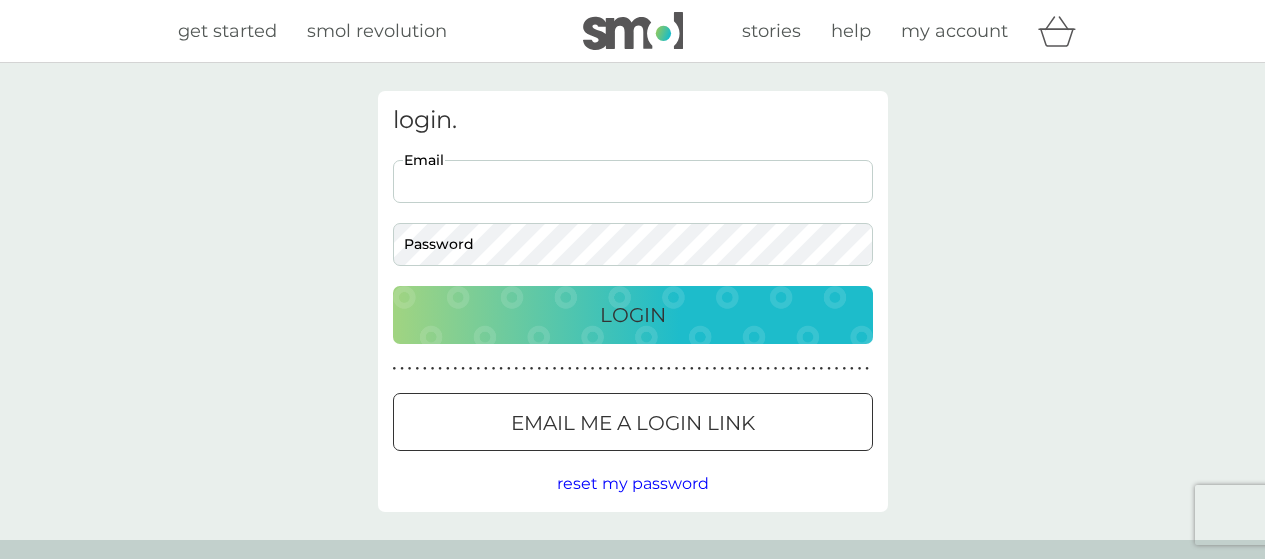 type on "[EMAIL_ADDRESS][DOMAIN_NAME]" 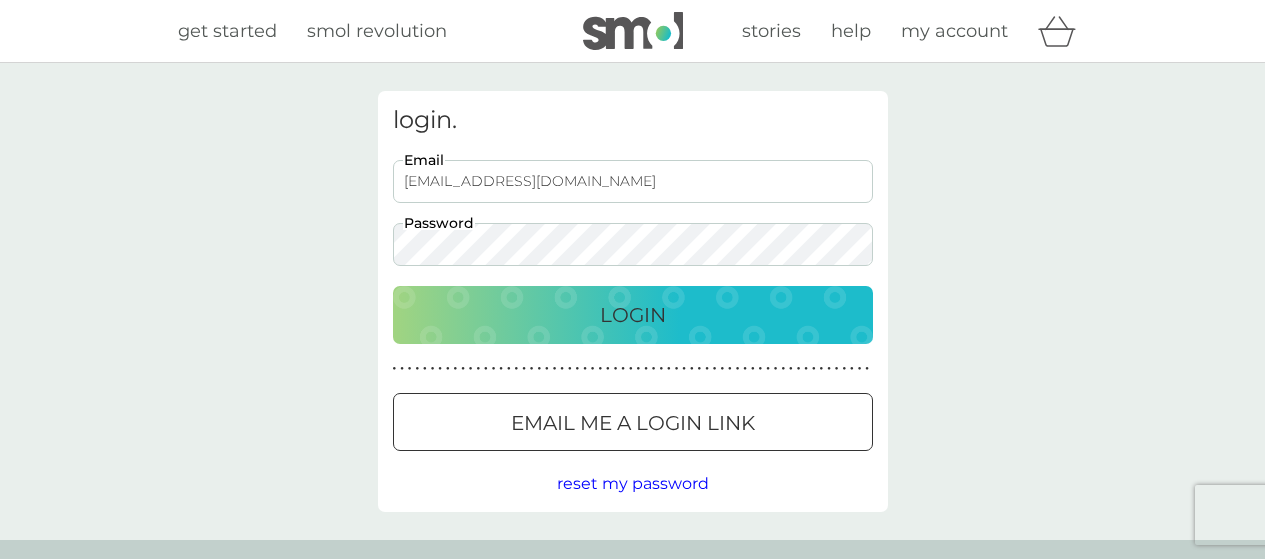 click on "Login" at bounding box center [633, 315] 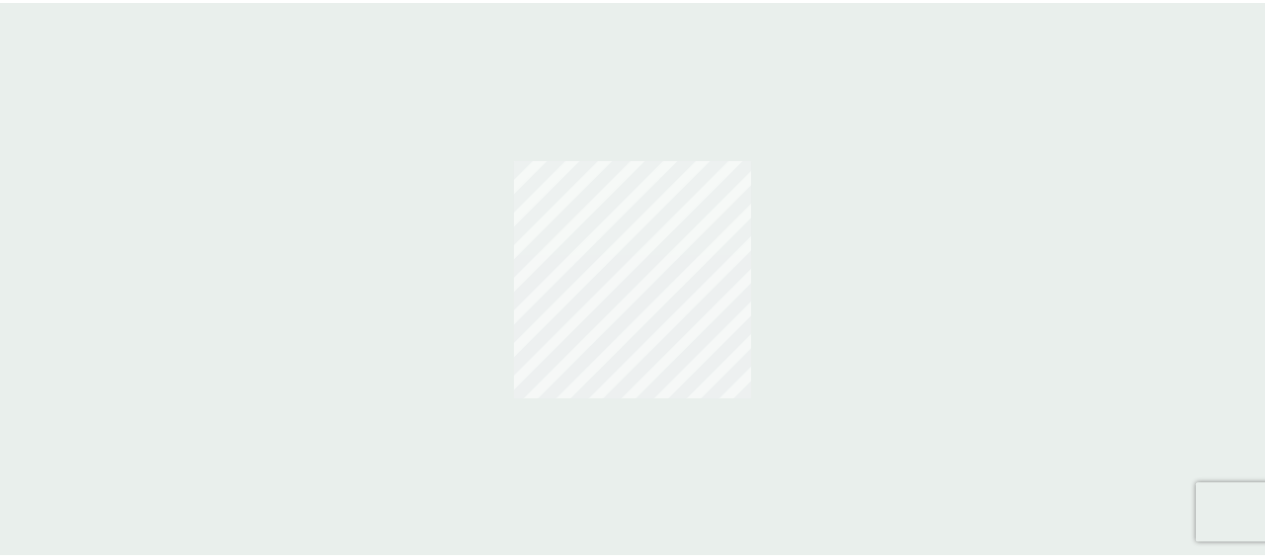 scroll, scrollTop: 0, scrollLeft: 0, axis: both 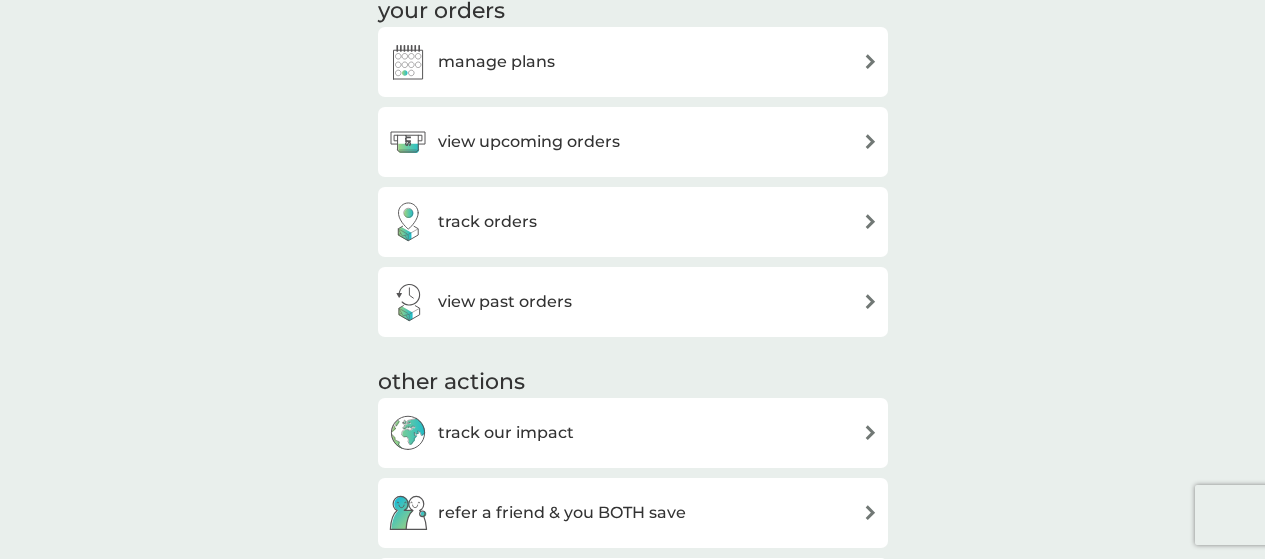 click on "manage plans" at bounding box center [633, 62] 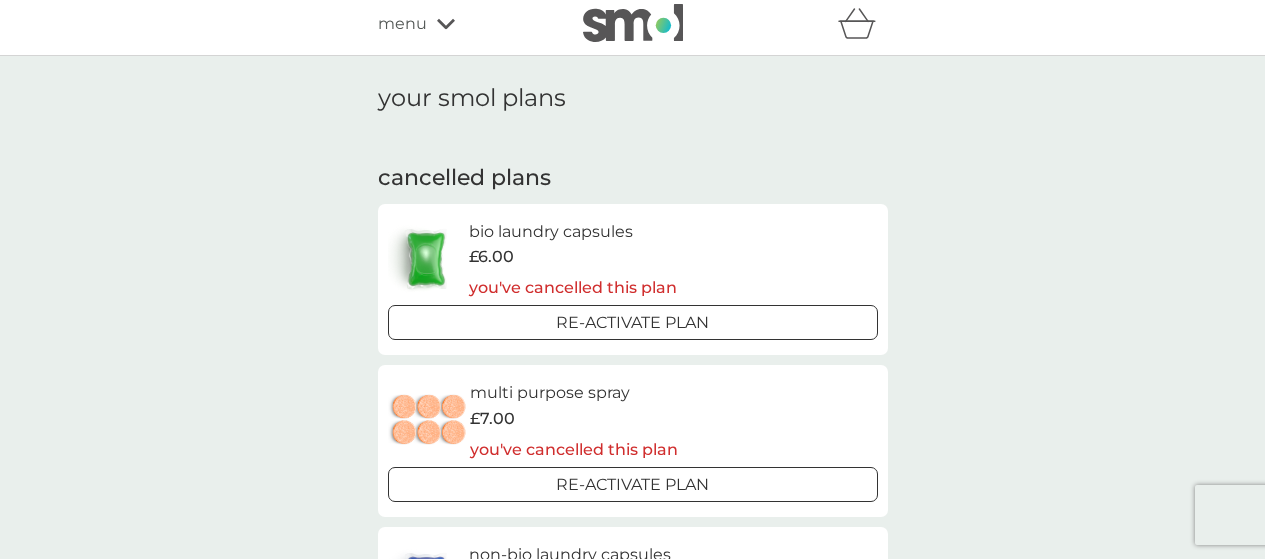 scroll, scrollTop: 0, scrollLeft: 0, axis: both 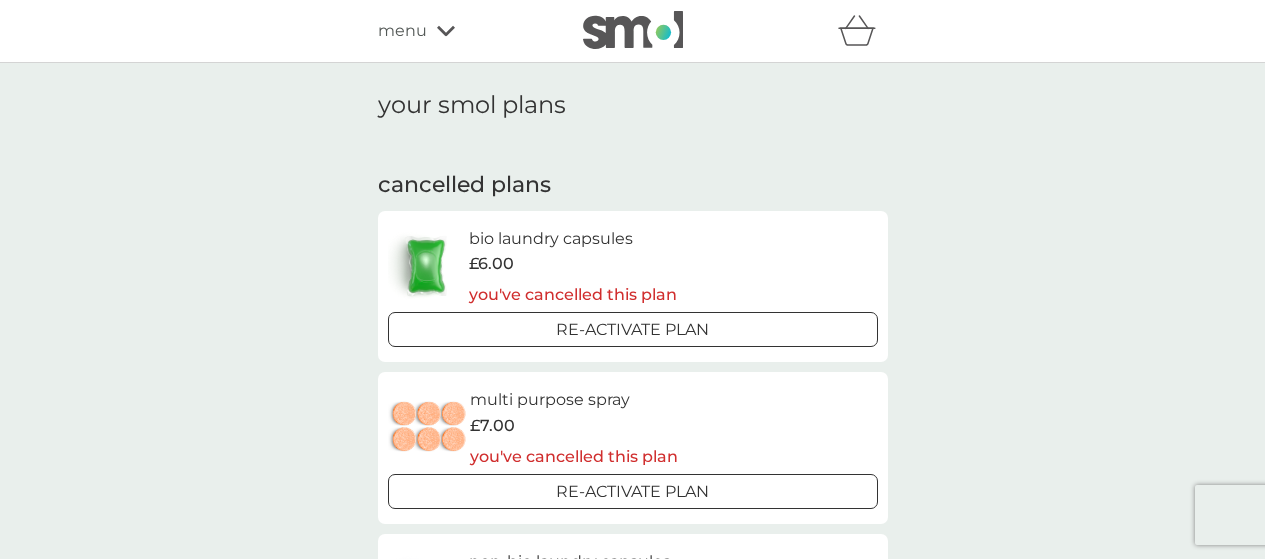click on "refer a friend & you BOTH save smol impact smol shop your smol plans your upcoming orders your details order history logout menu" at bounding box center (633, 31) 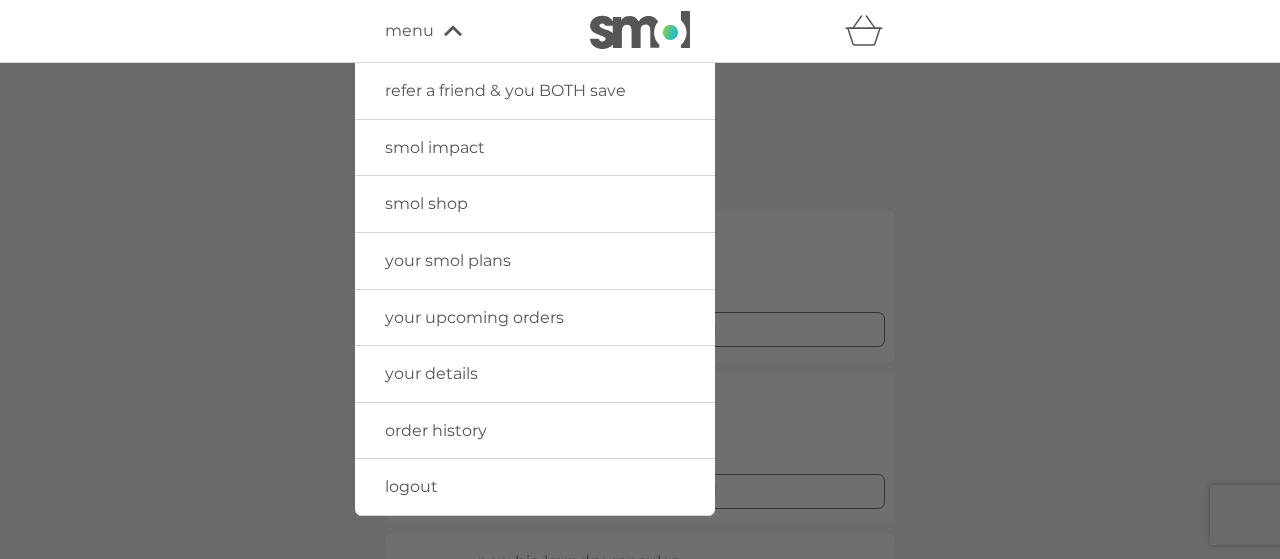 click on "smol shop" at bounding box center (426, 203) 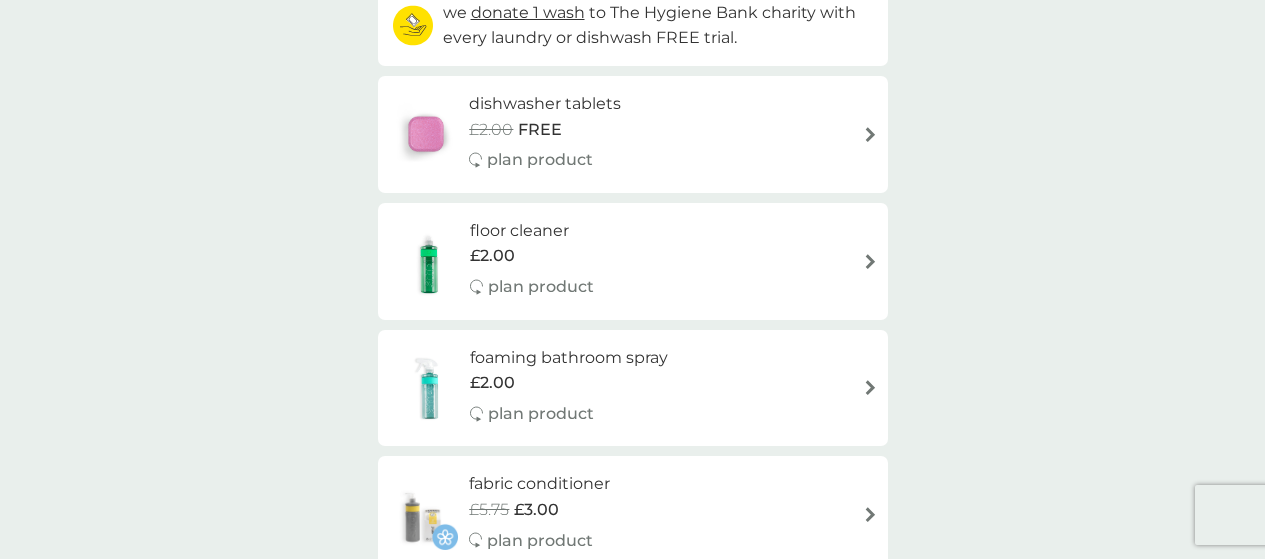 scroll, scrollTop: 300, scrollLeft: 0, axis: vertical 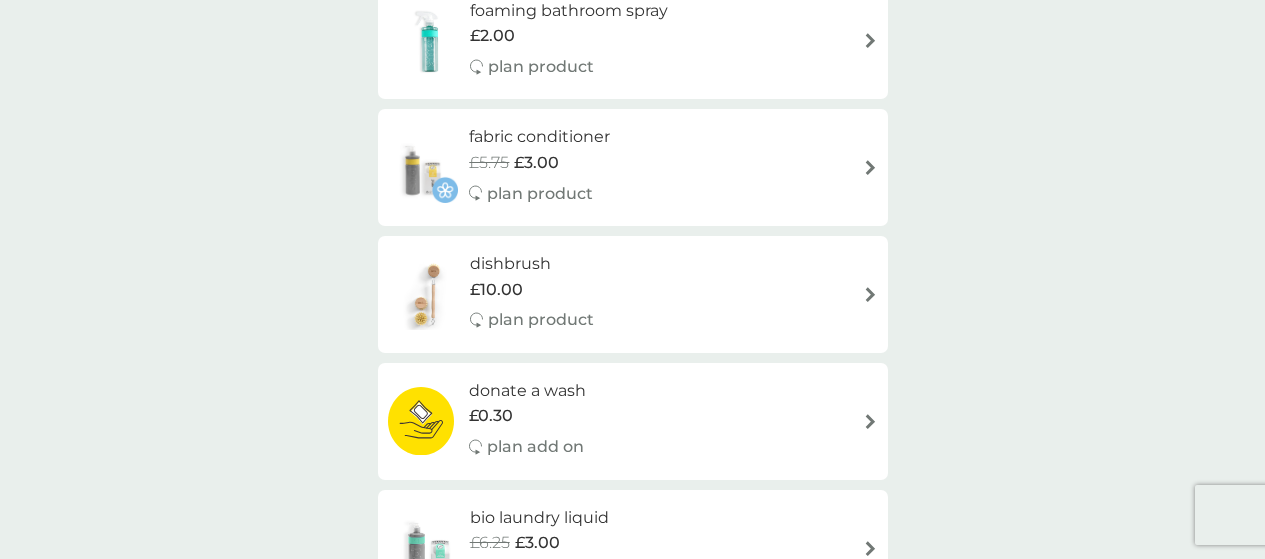 click on "dishbrush" at bounding box center [532, 264] 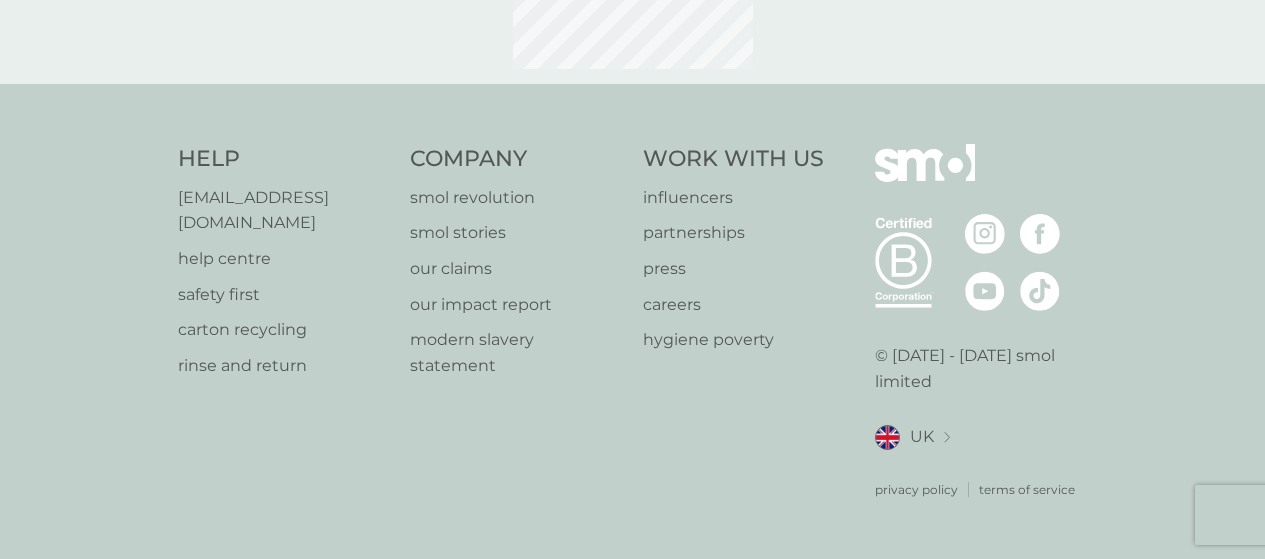 scroll, scrollTop: 0, scrollLeft: 0, axis: both 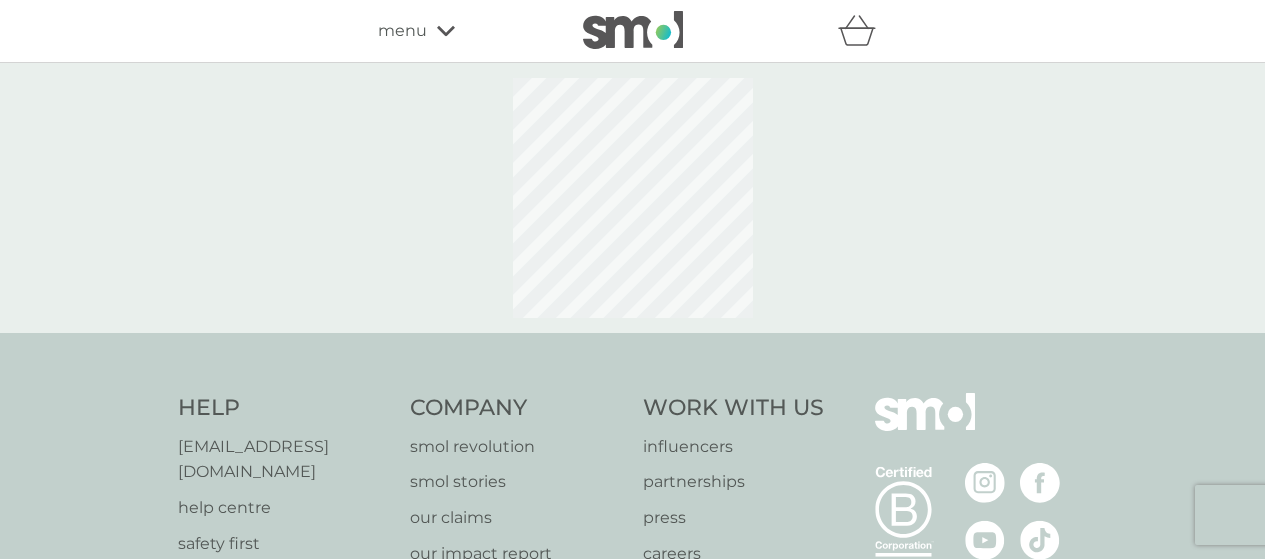 select on "245" 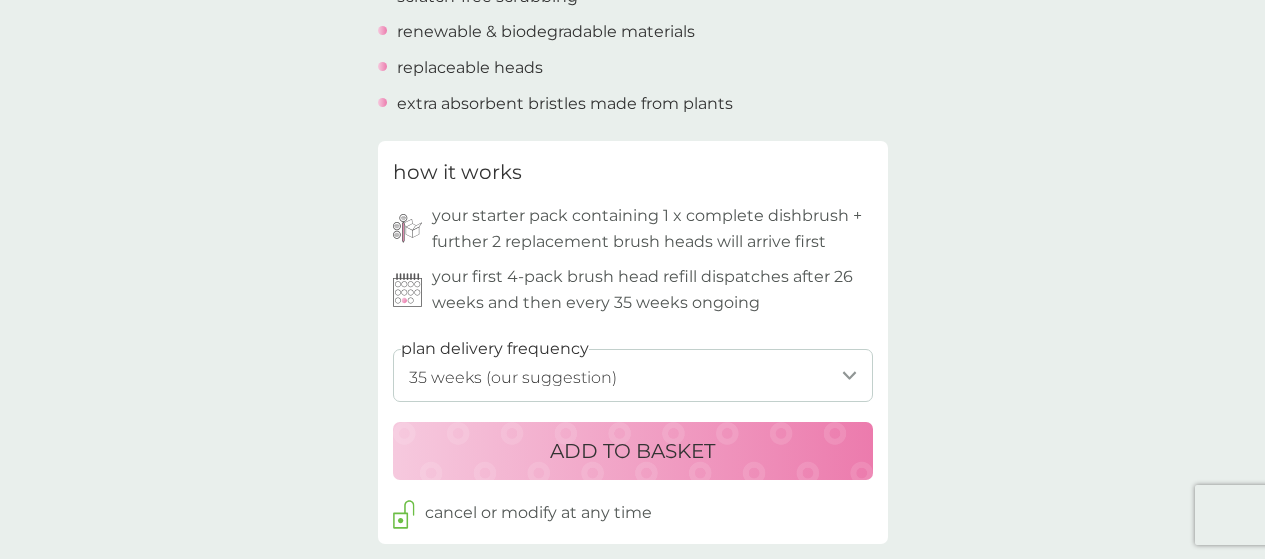 scroll, scrollTop: 900, scrollLeft: 0, axis: vertical 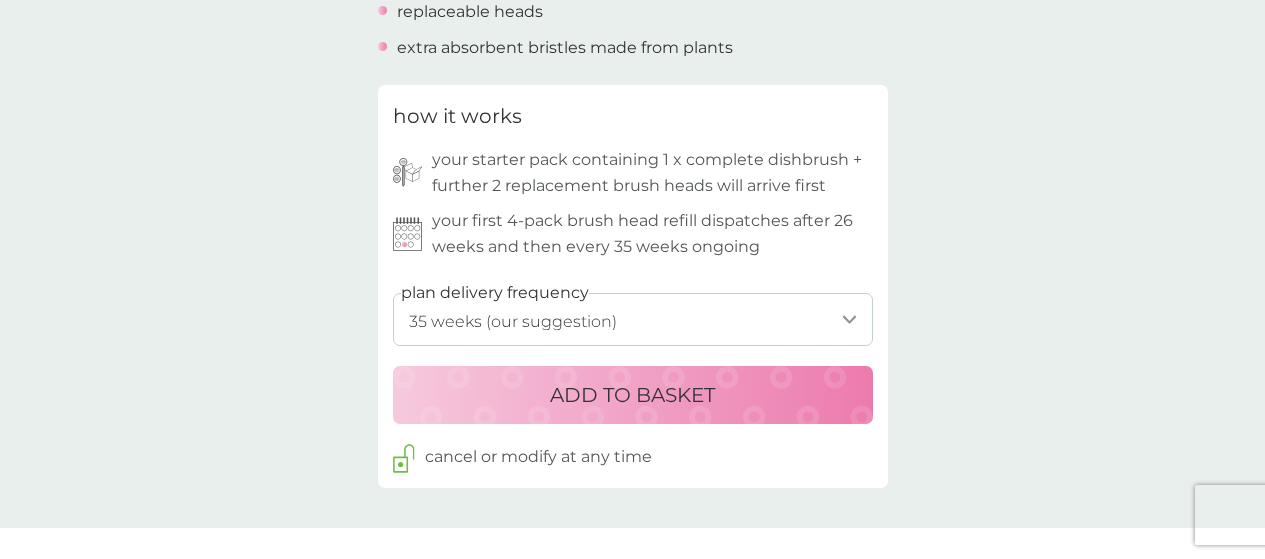 click on "ADD TO BASKET" at bounding box center (632, 395) 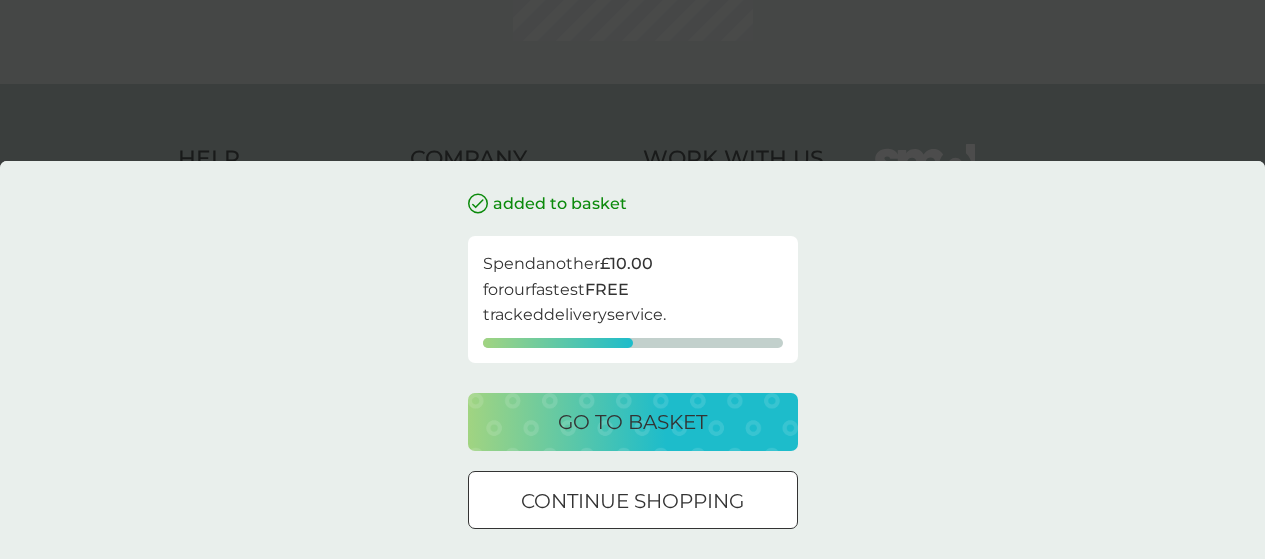 scroll, scrollTop: 0, scrollLeft: 0, axis: both 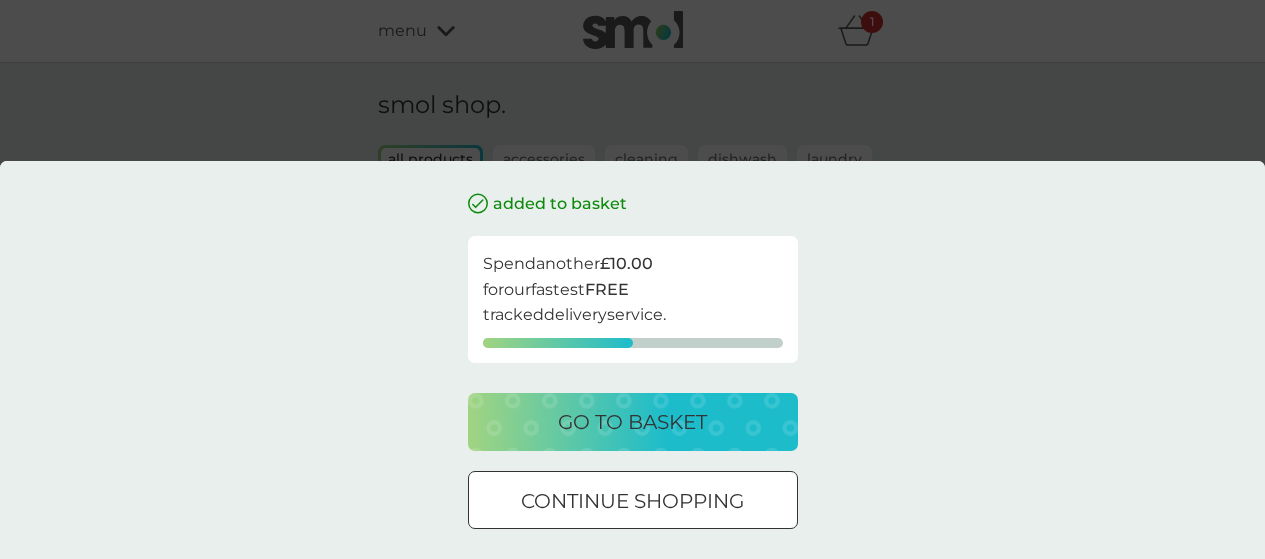 click on "continue shopping" at bounding box center (632, 501) 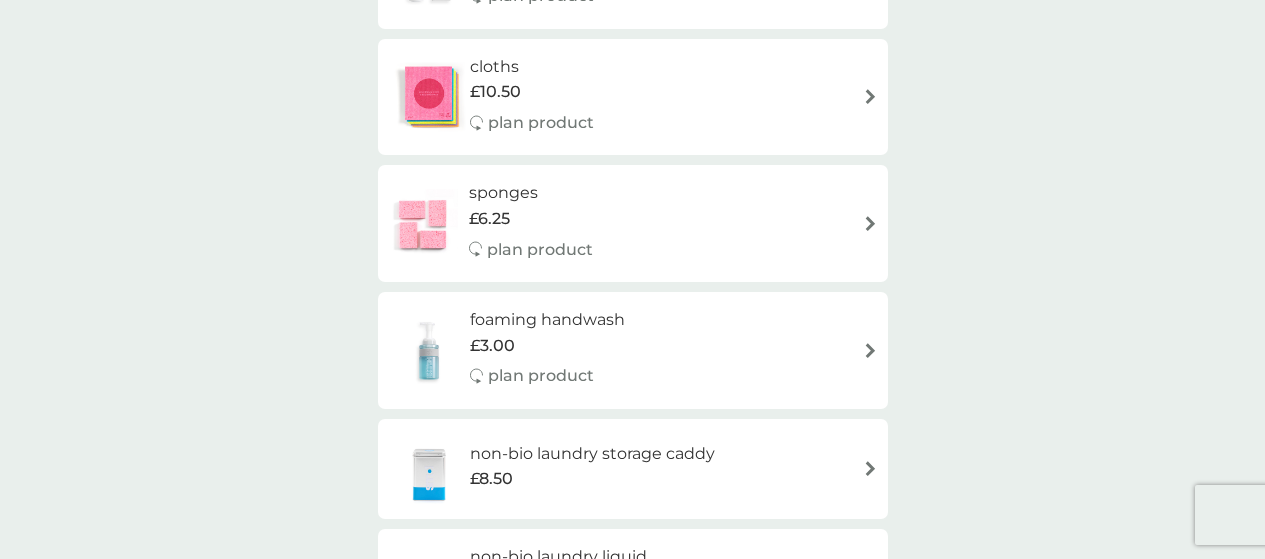 scroll, scrollTop: 1800, scrollLeft: 0, axis: vertical 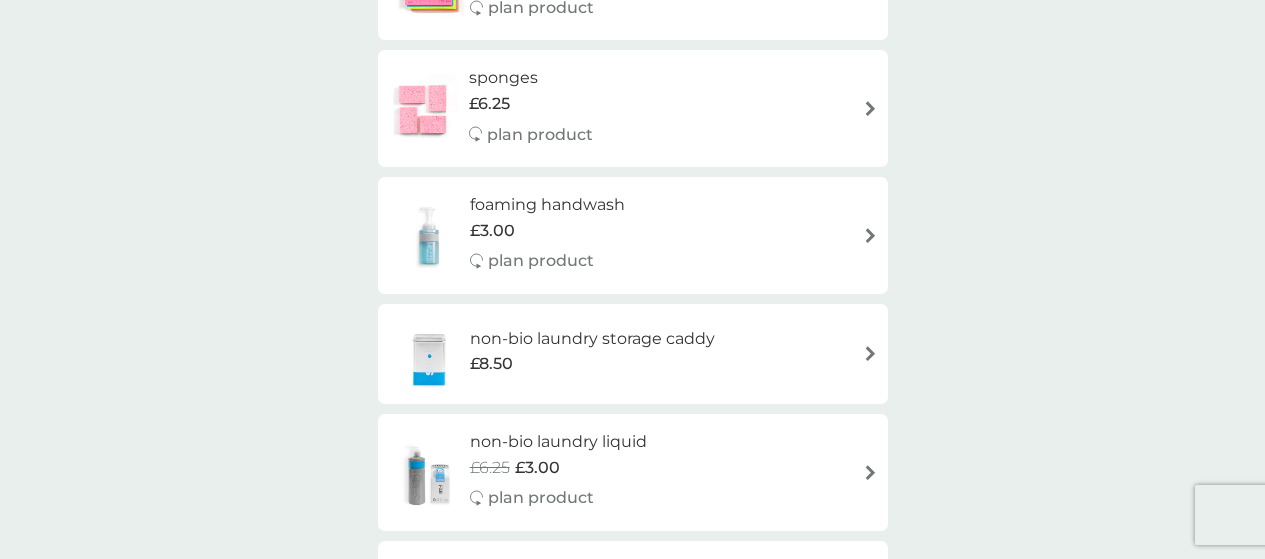 click at bounding box center [870, 235] 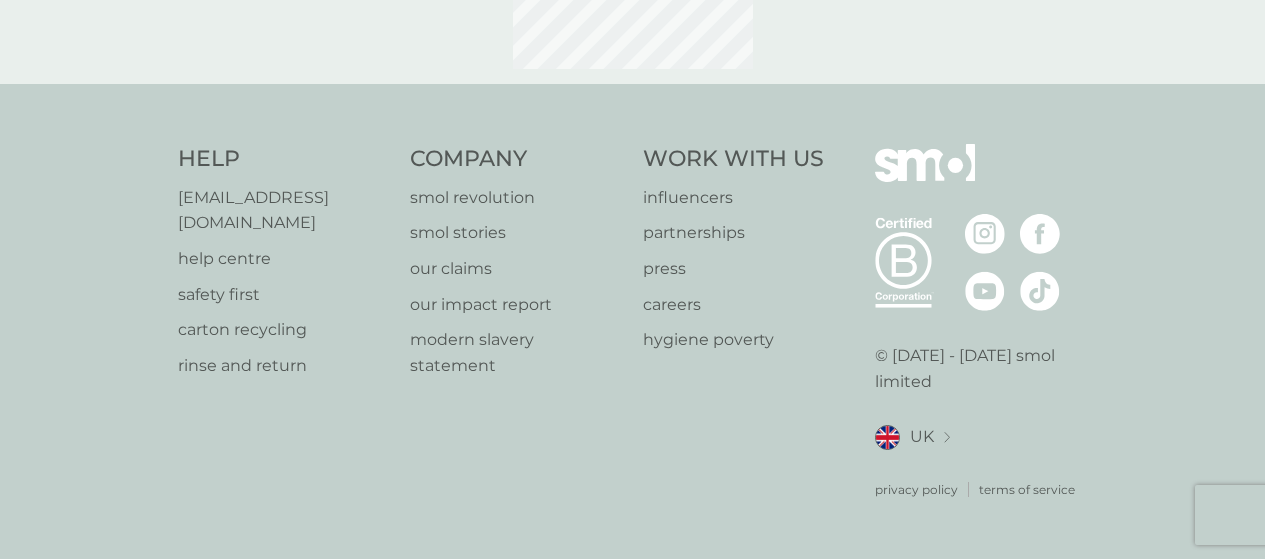 scroll, scrollTop: 0, scrollLeft: 0, axis: both 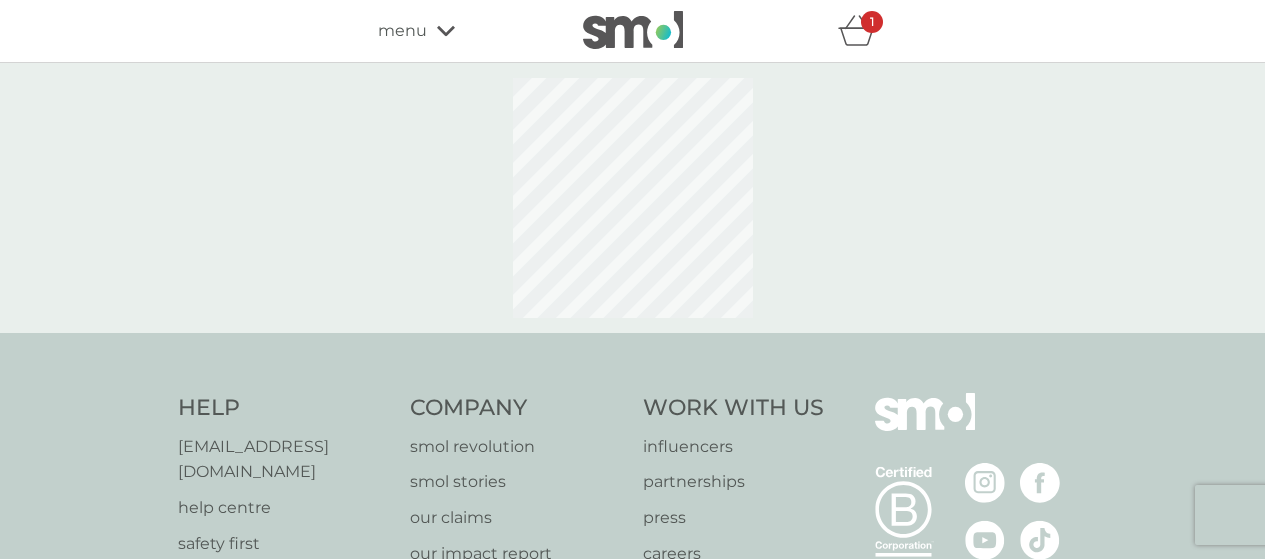 select on "119" 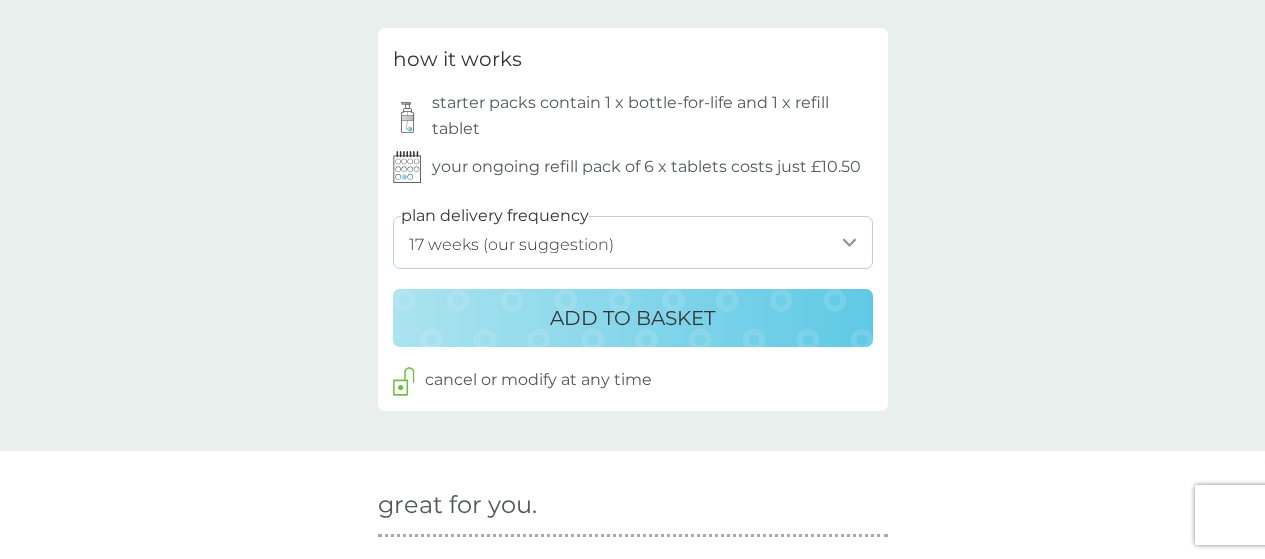 scroll, scrollTop: 1100, scrollLeft: 0, axis: vertical 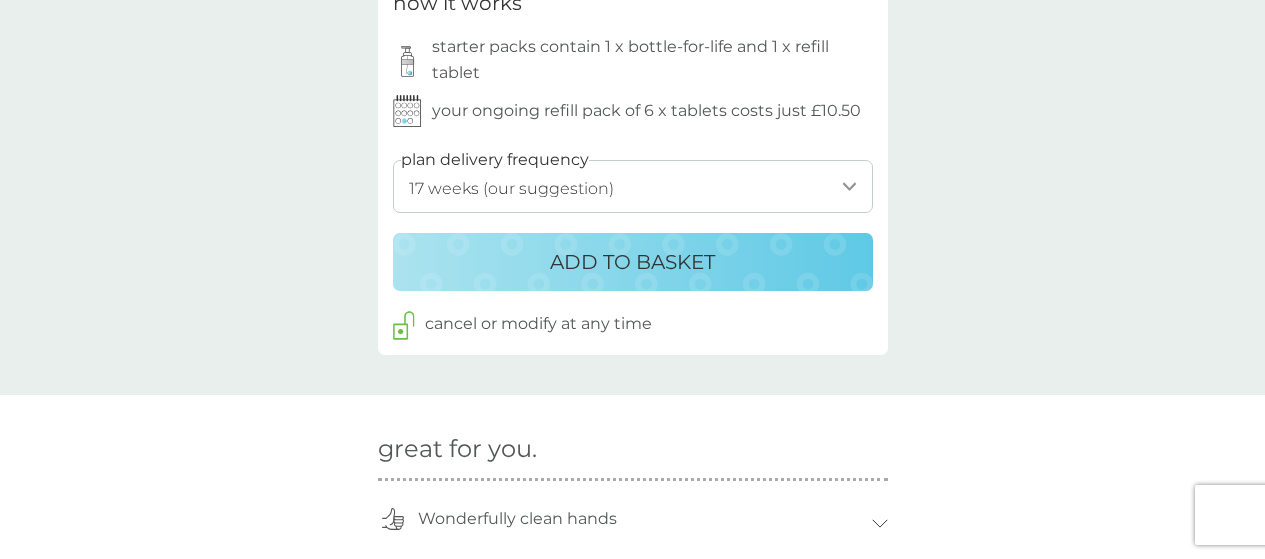 click on "ADD TO BASKET" at bounding box center [633, 262] 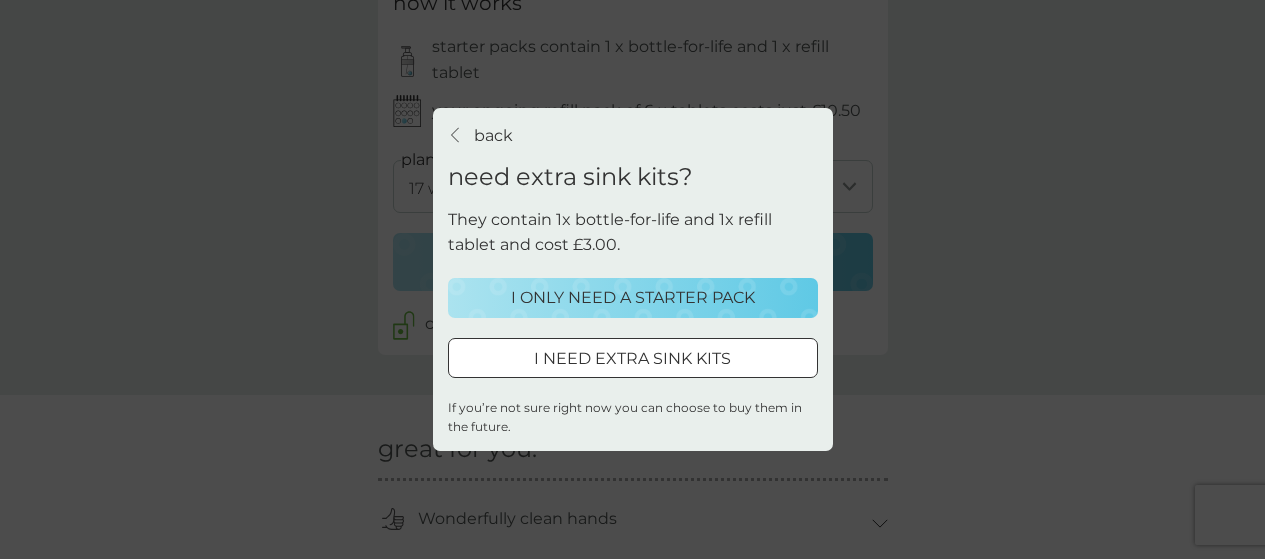 click on "I ONLY NEED A STARTER PACK" at bounding box center [633, 298] 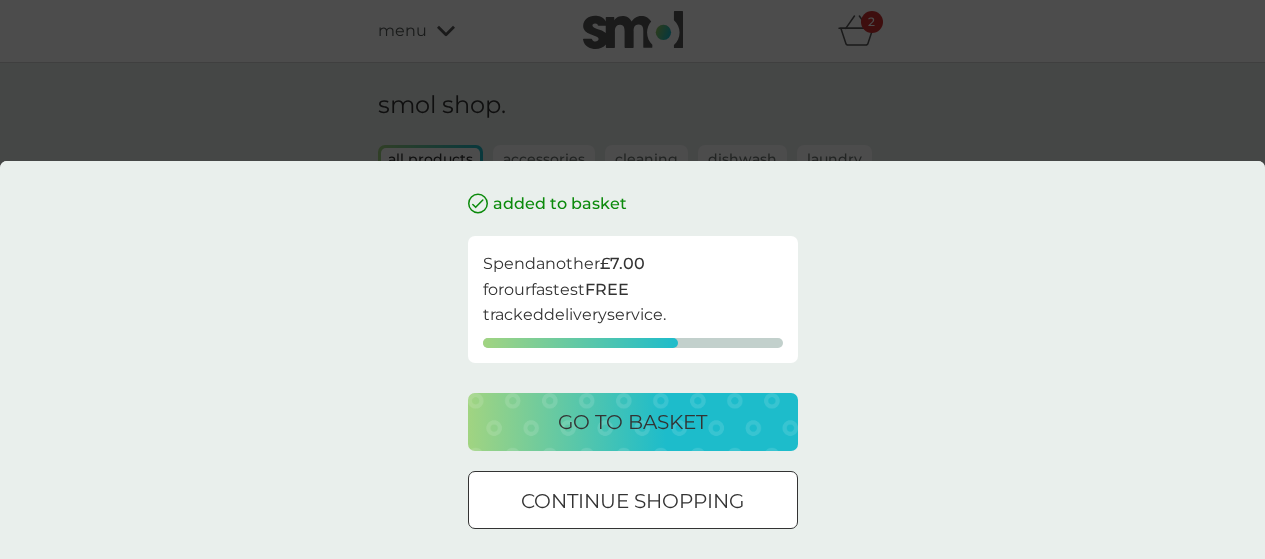 scroll, scrollTop: 200, scrollLeft: 0, axis: vertical 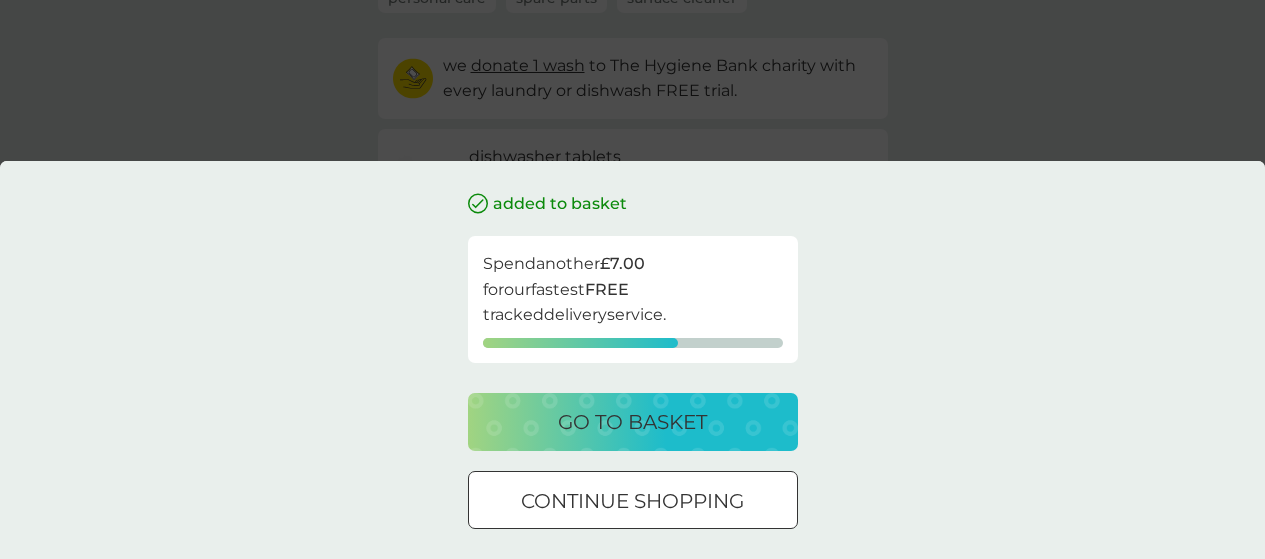 click on "continue shopping" at bounding box center [632, 501] 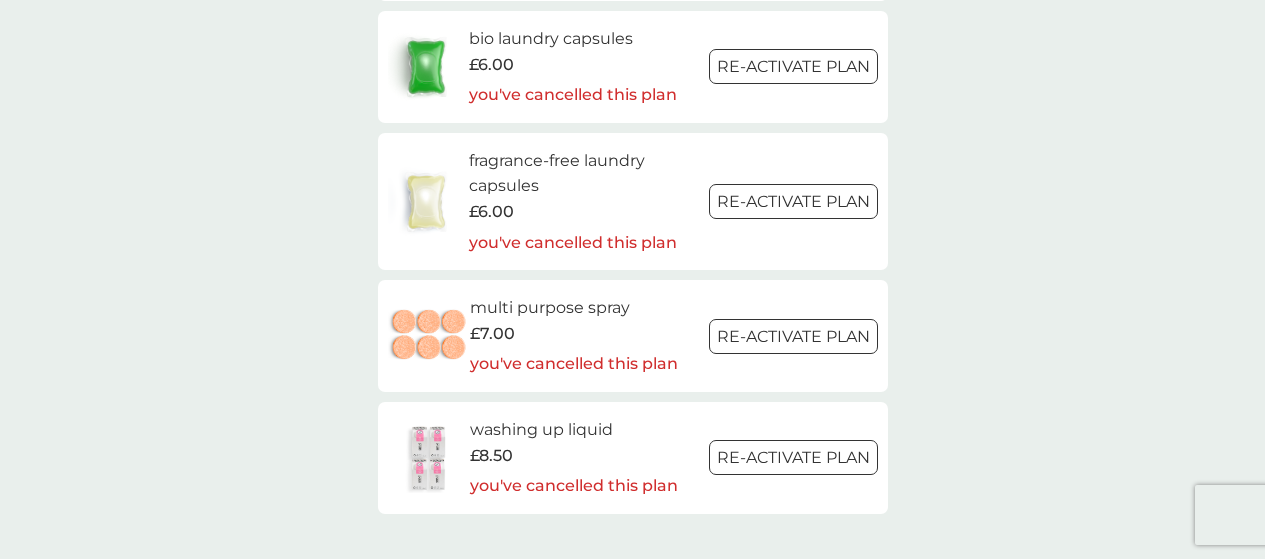 scroll, scrollTop: 3100, scrollLeft: 0, axis: vertical 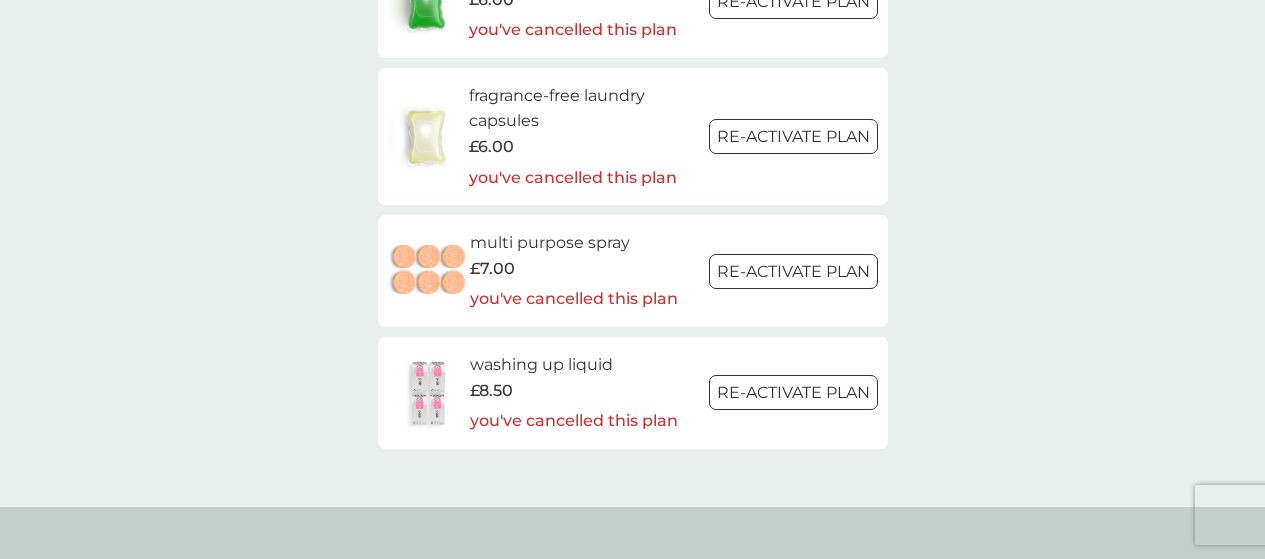 click on "Re-activate Plan" at bounding box center [793, 271] 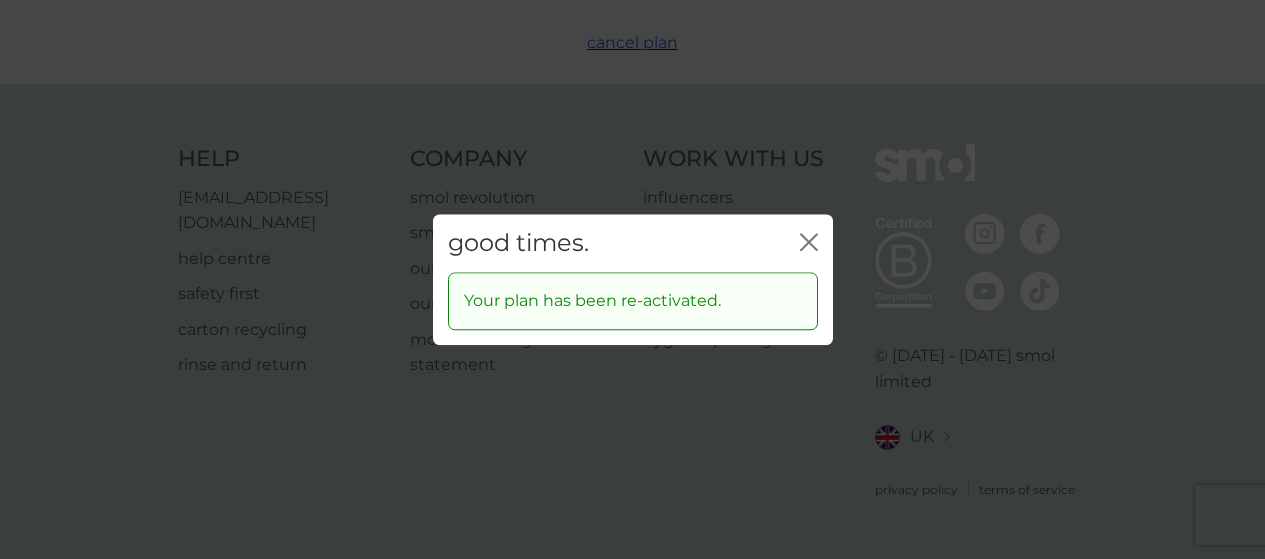 scroll, scrollTop: 0, scrollLeft: 0, axis: both 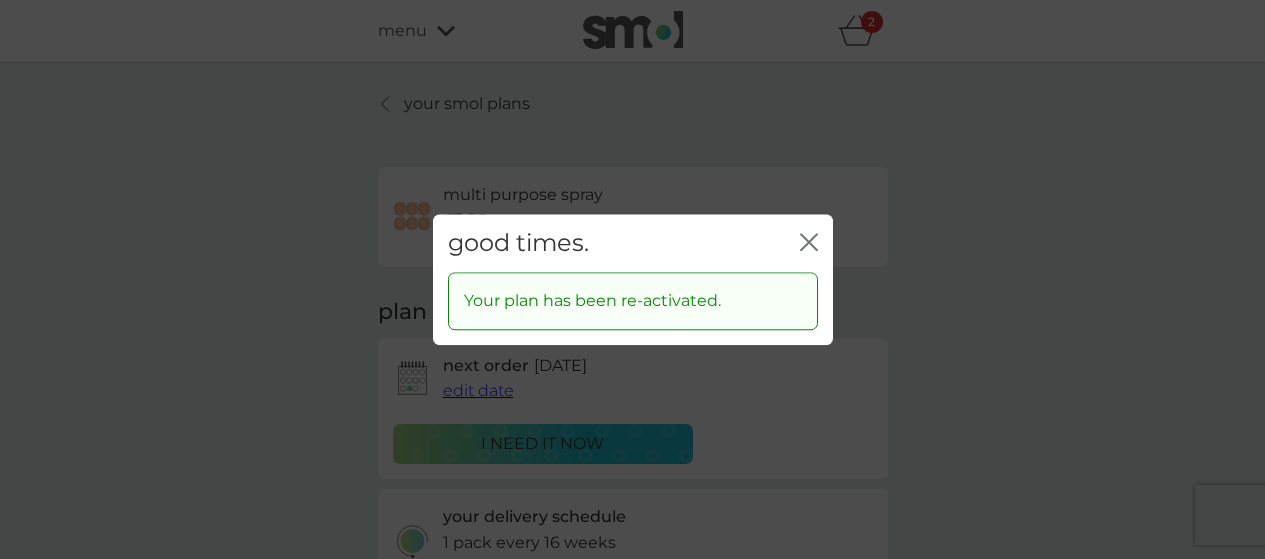 click on "close" 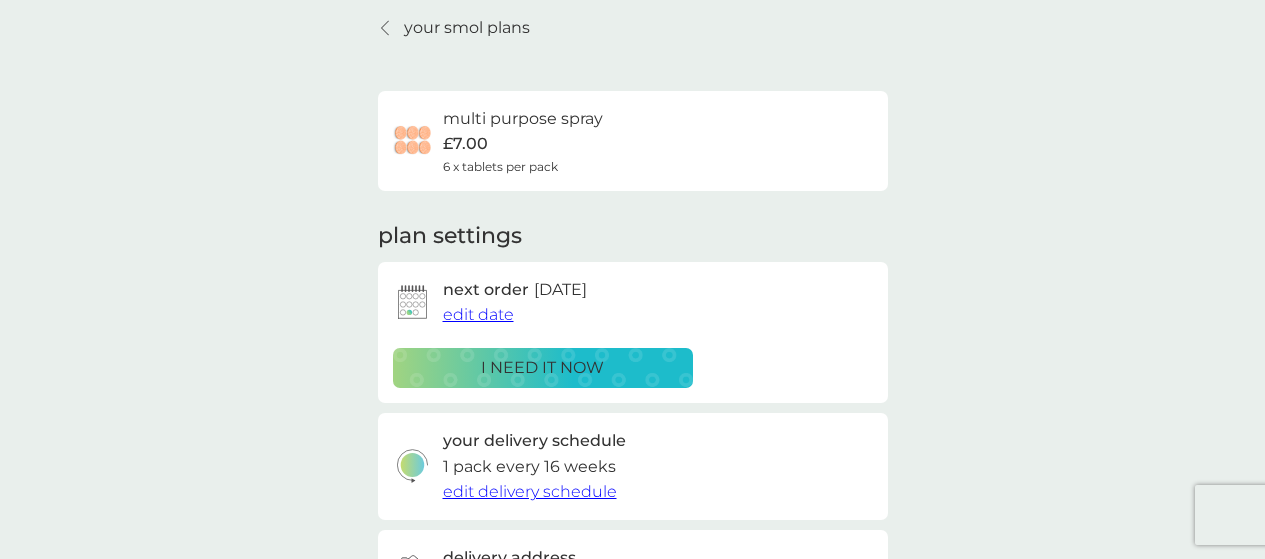 scroll, scrollTop: 0, scrollLeft: 0, axis: both 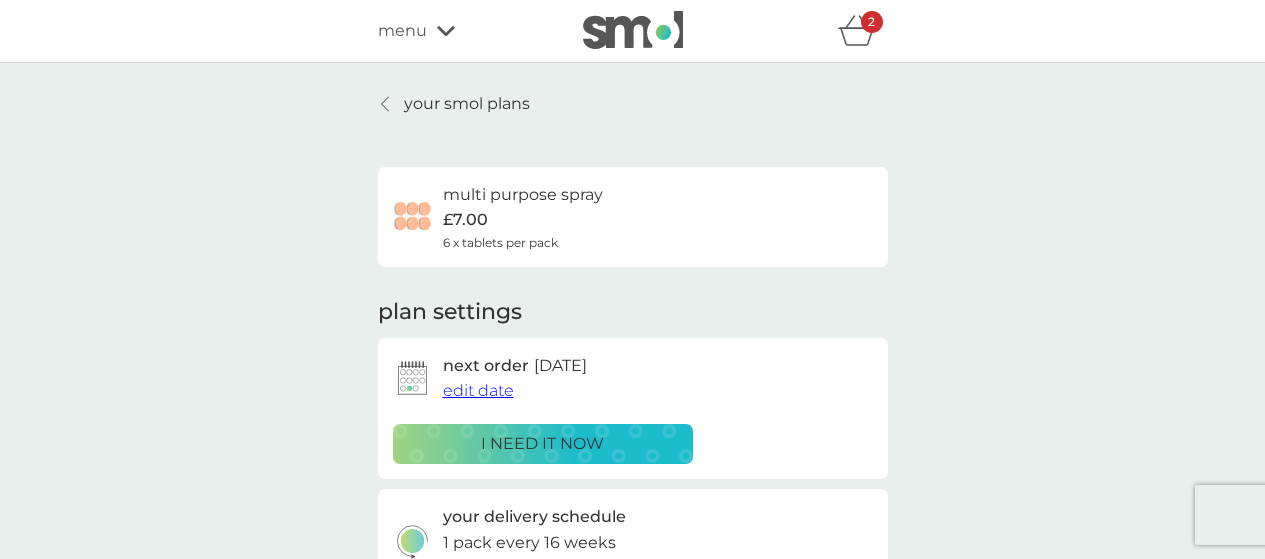 click on "your smol plans" at bounding box center (467, 104) 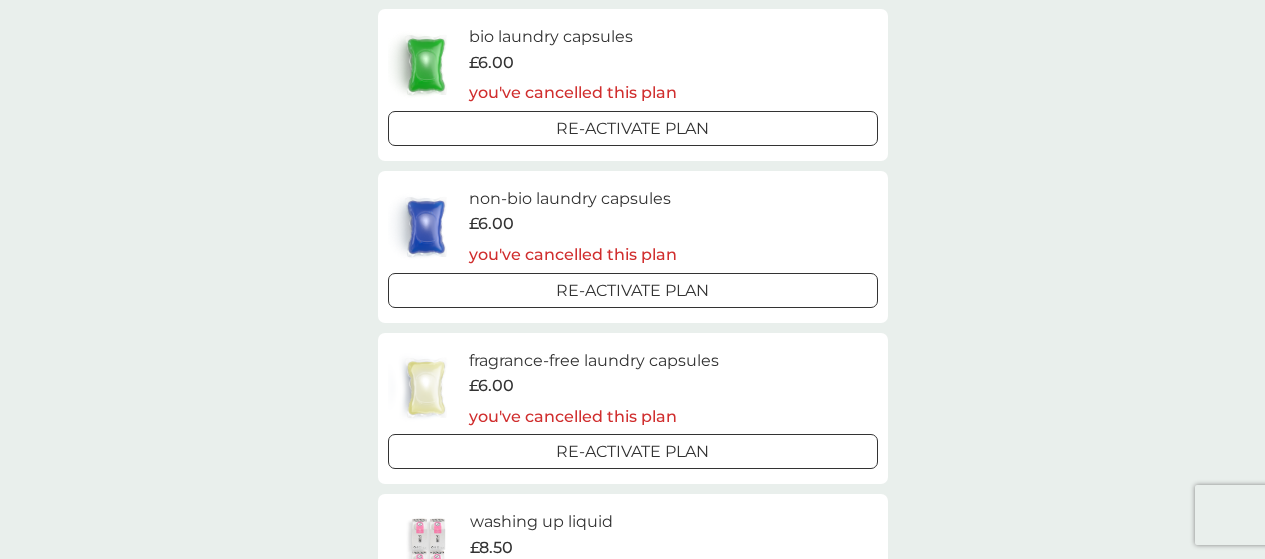 scroll, scrollTop: 400, scrollLeft: 0, axis: vertical 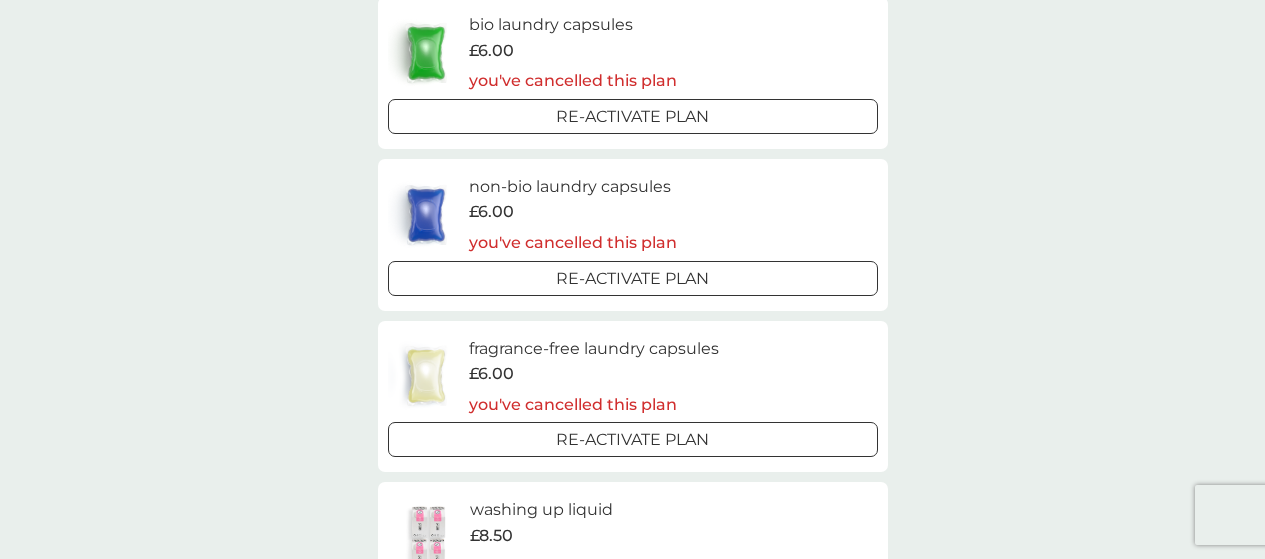 click on "Re-activate Plan" at bounding box center [633, 278] 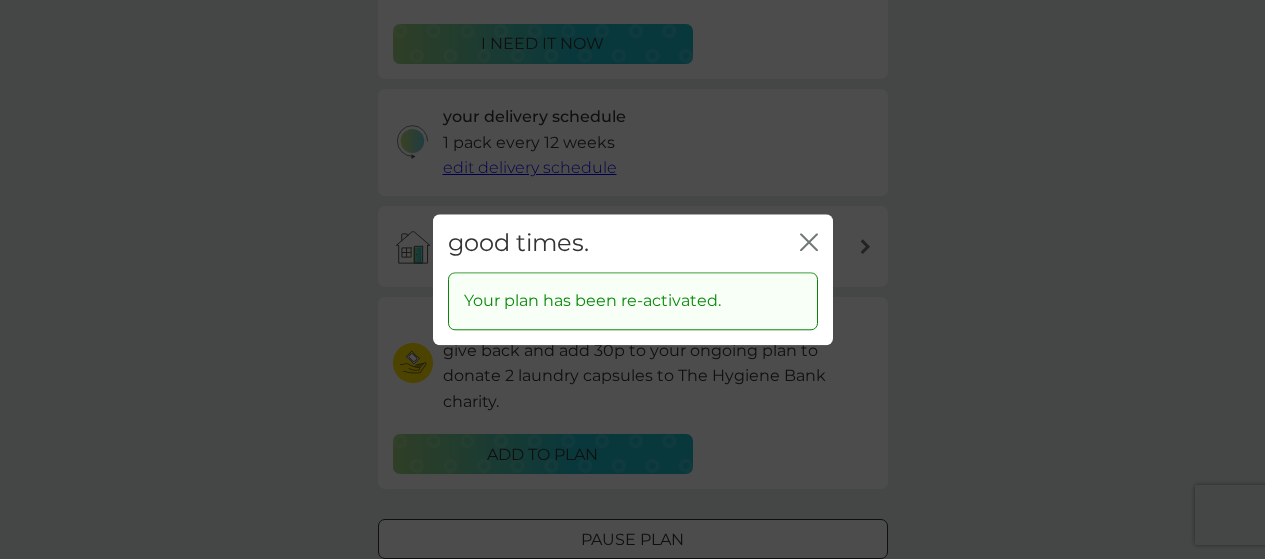 scroll, scrollTop: 0, scrollLeft: 0, axis: both 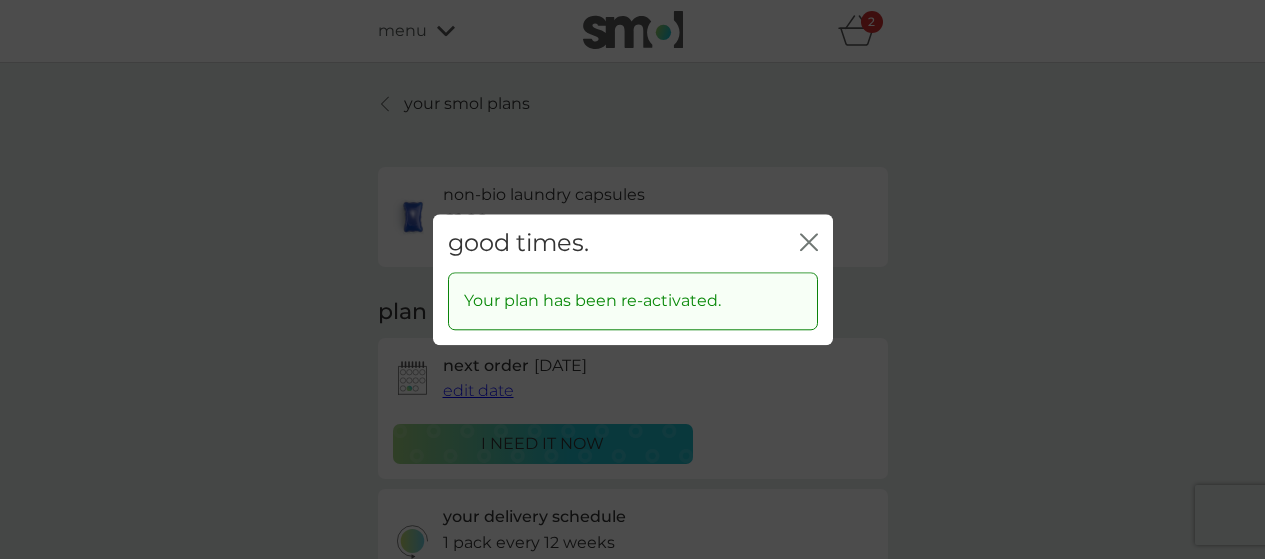 click on "close" 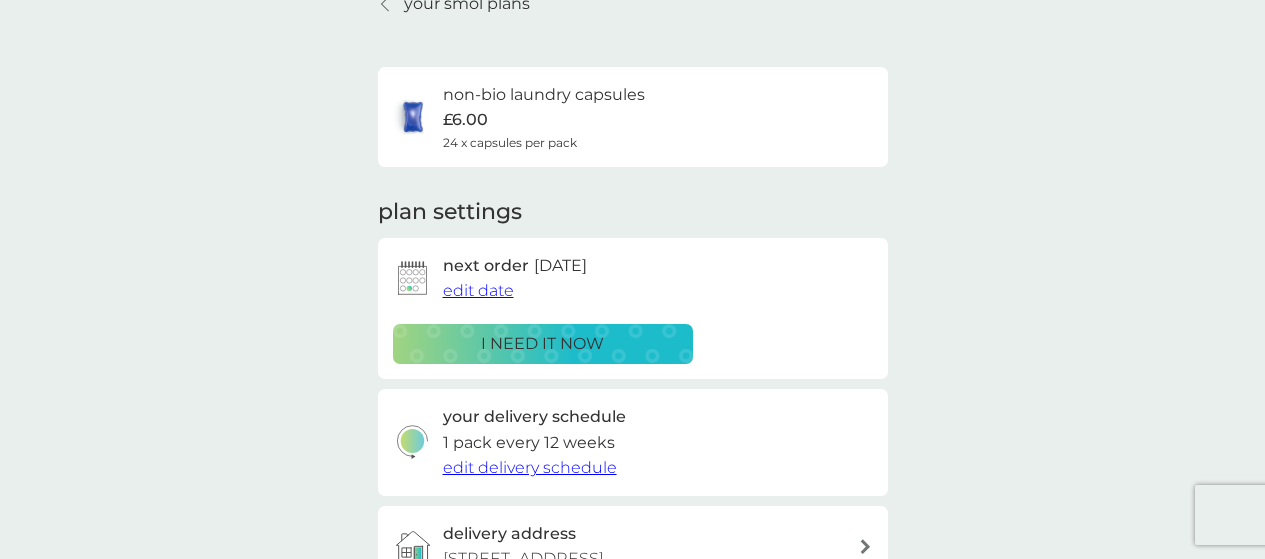 scroll, scrollTop: 0, scrollLeft: 0, axis: both 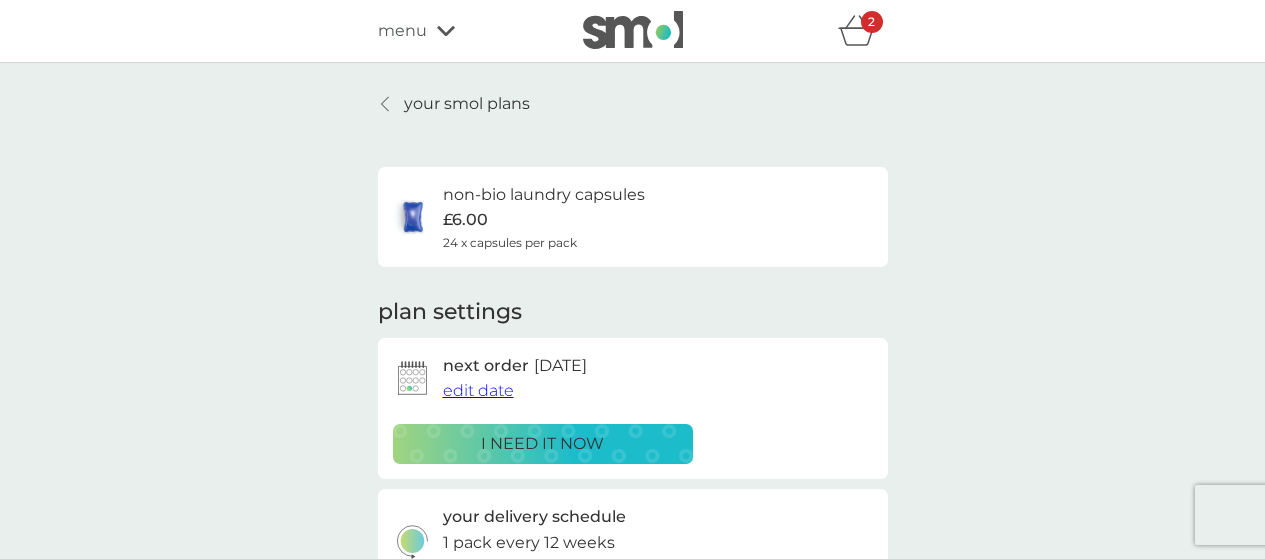 click on "edit date" at bounding box center [478, 390] 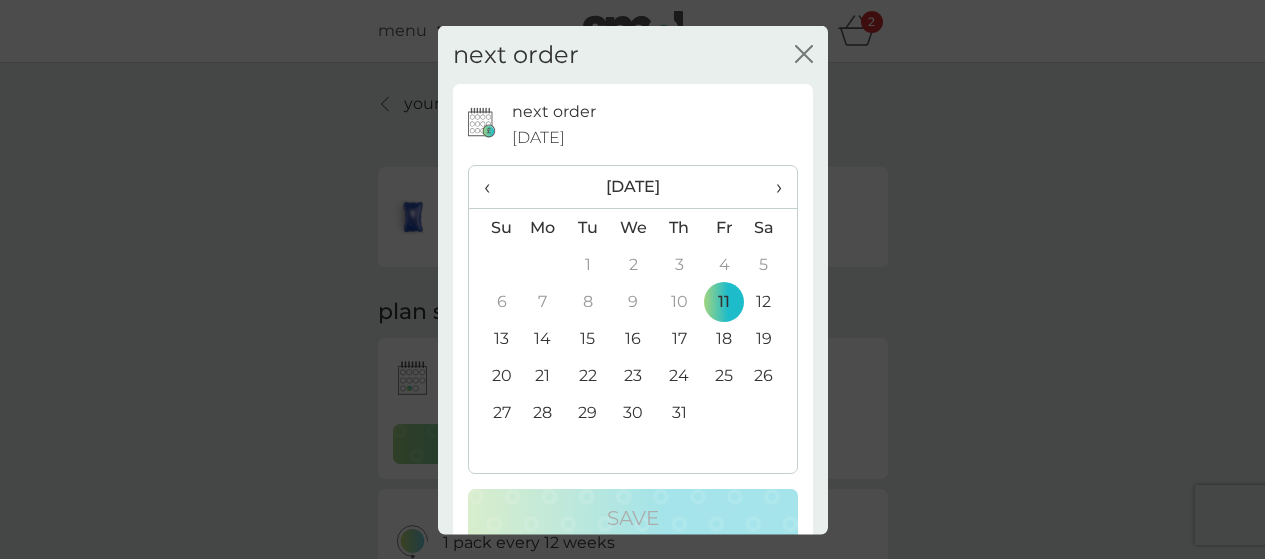 click on "close" 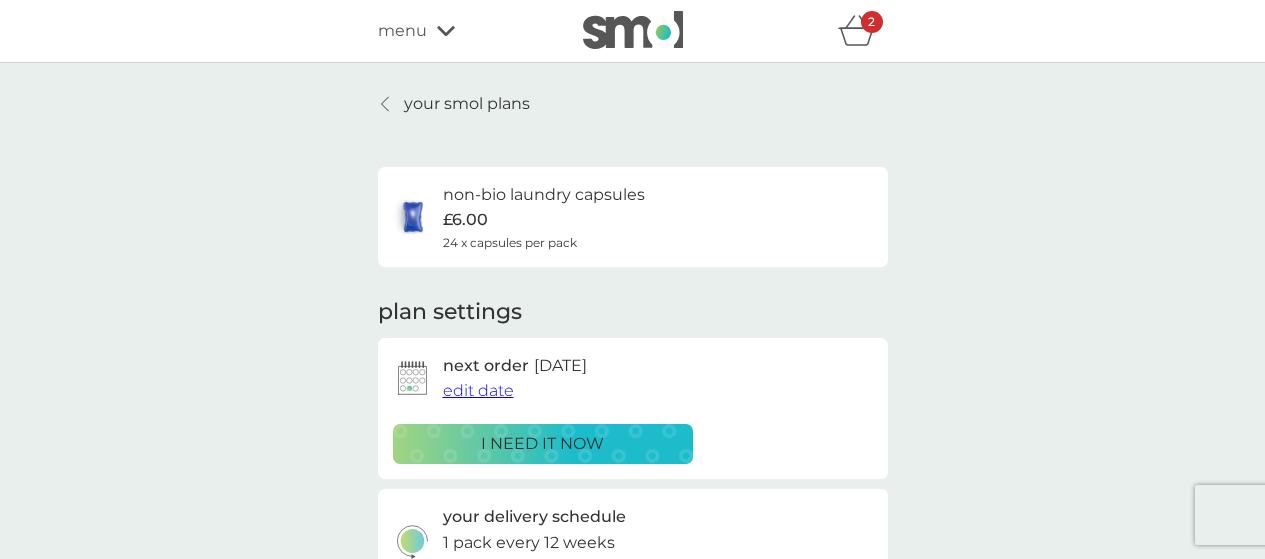 click on "your smol plans" at bounding box center [467, 104] 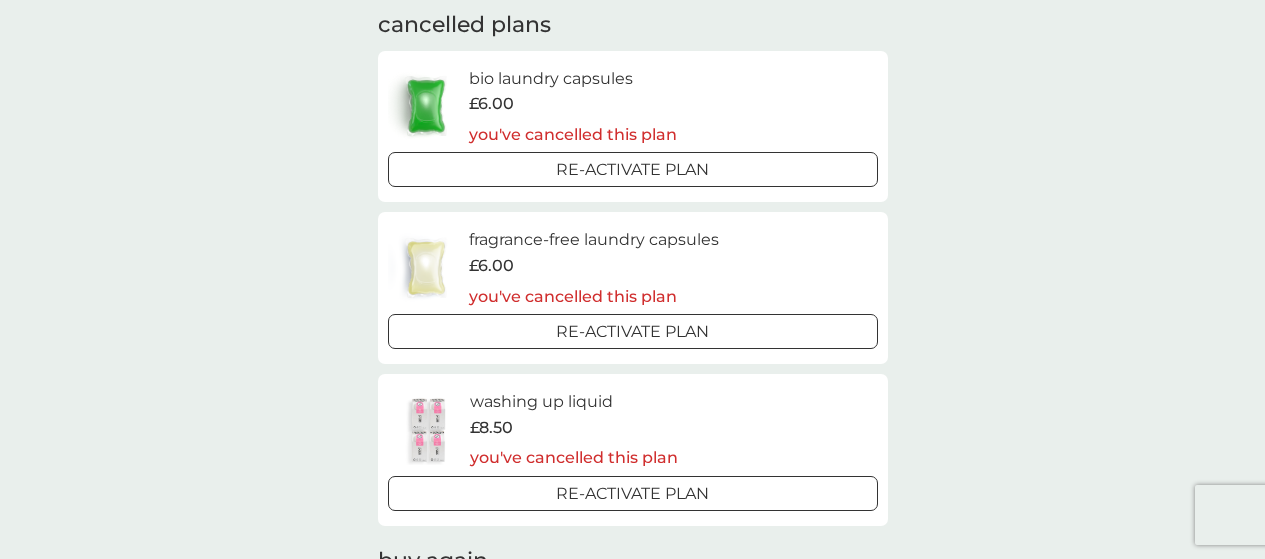 scroll, scrollTop: 420, scrollLeft: 0, axis: vertical 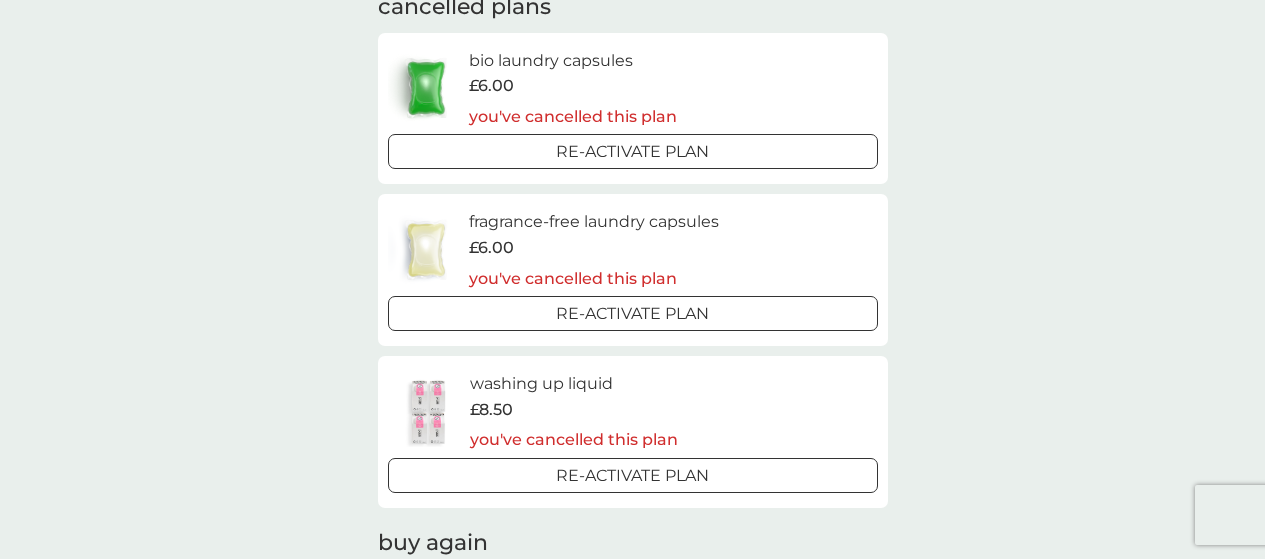 drag, startPoint x: 572, startPoint y: 350, endPoint x: 286, endPoint y: 331, distance: 286.63043 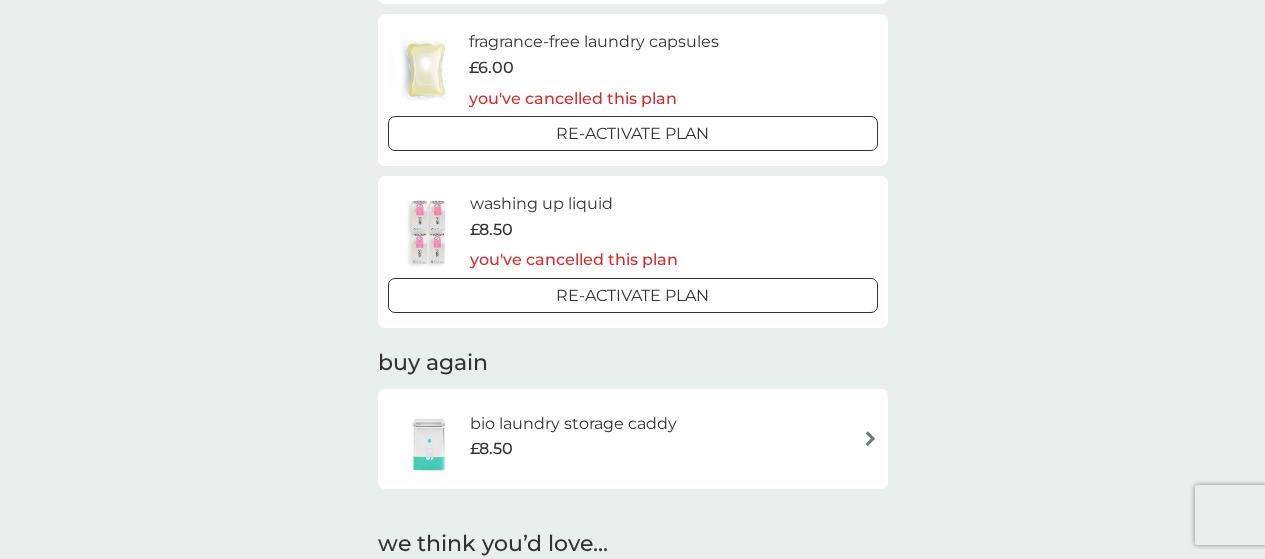 scroll, scrollTop: 720, scrollLeft: 0, axis: vertical 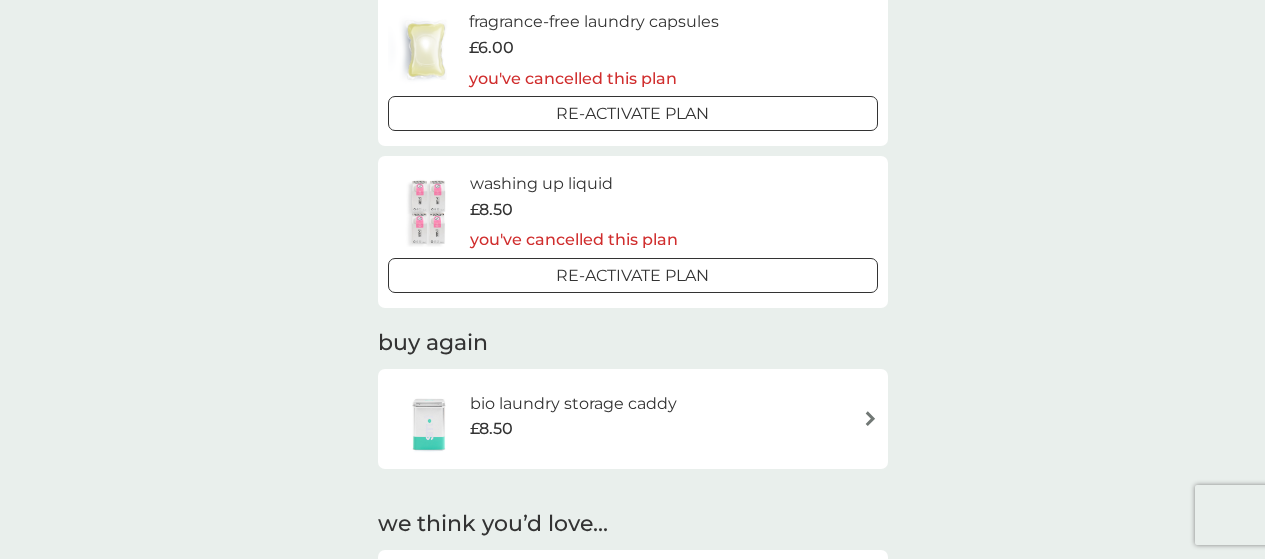 click on "Re-activate Plan" at bounding box center [633, 275] 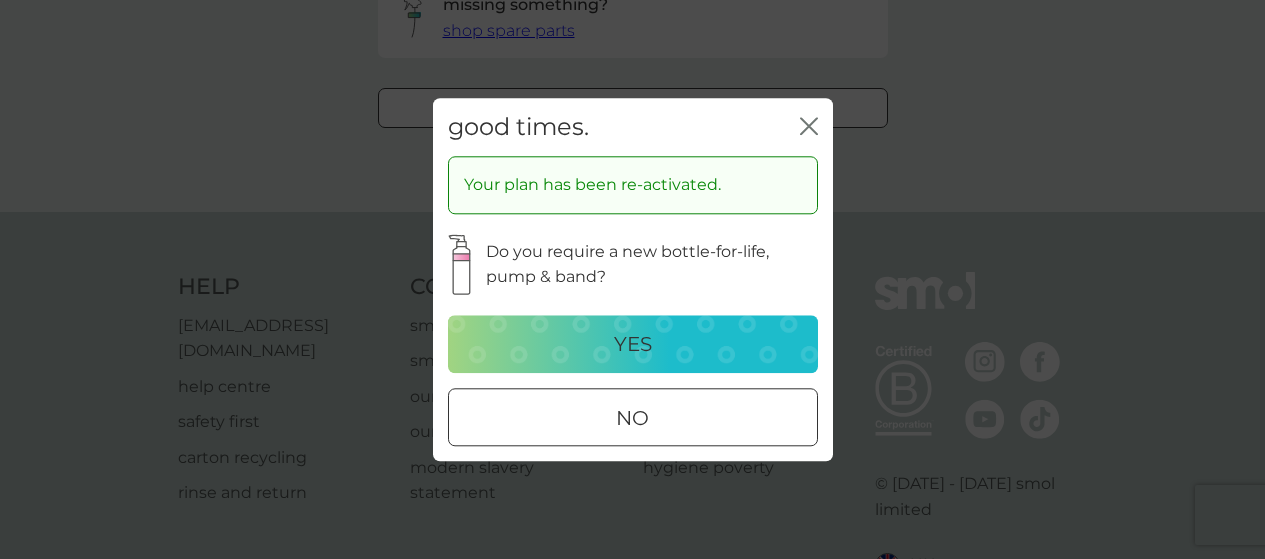 scroll, scrollTop: 0, scrollLeft: 0, axis: both 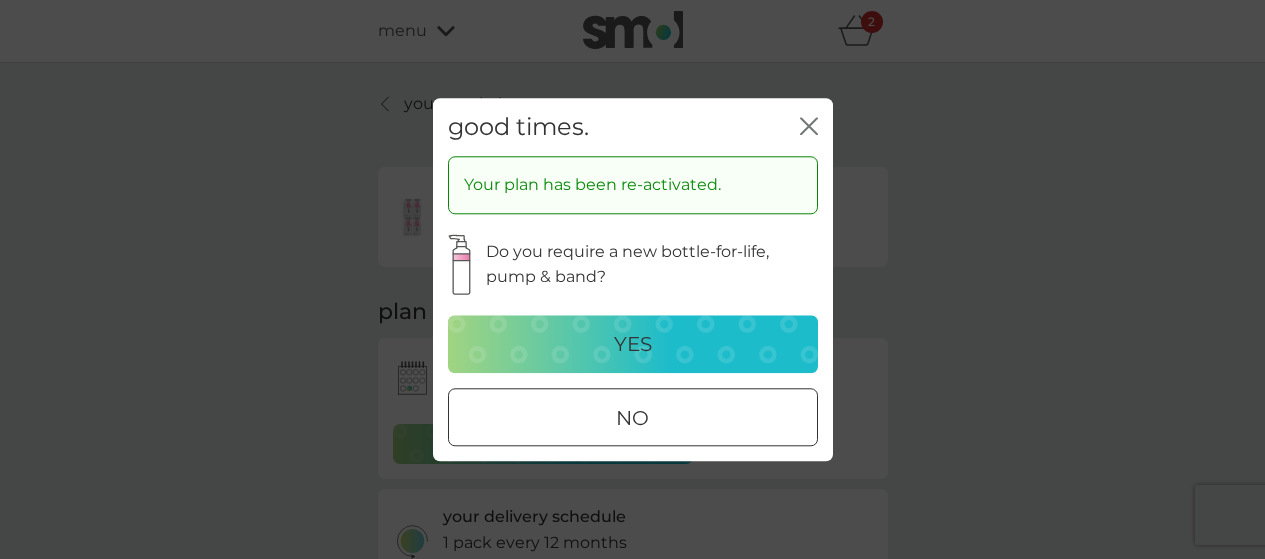 click on "no" at bounding box center [633, 418] 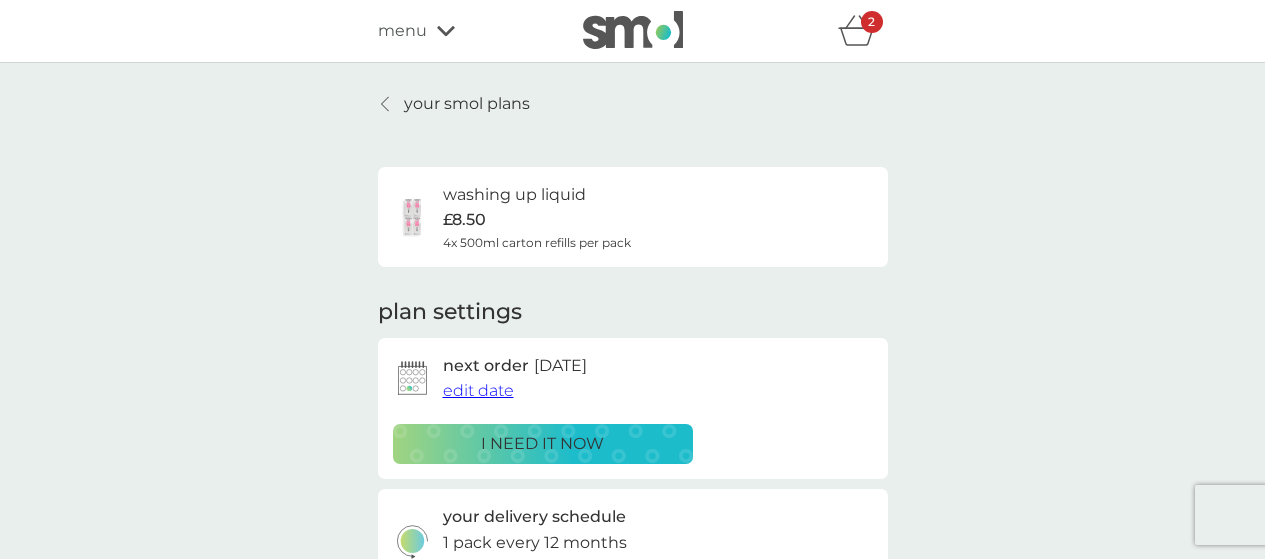 click 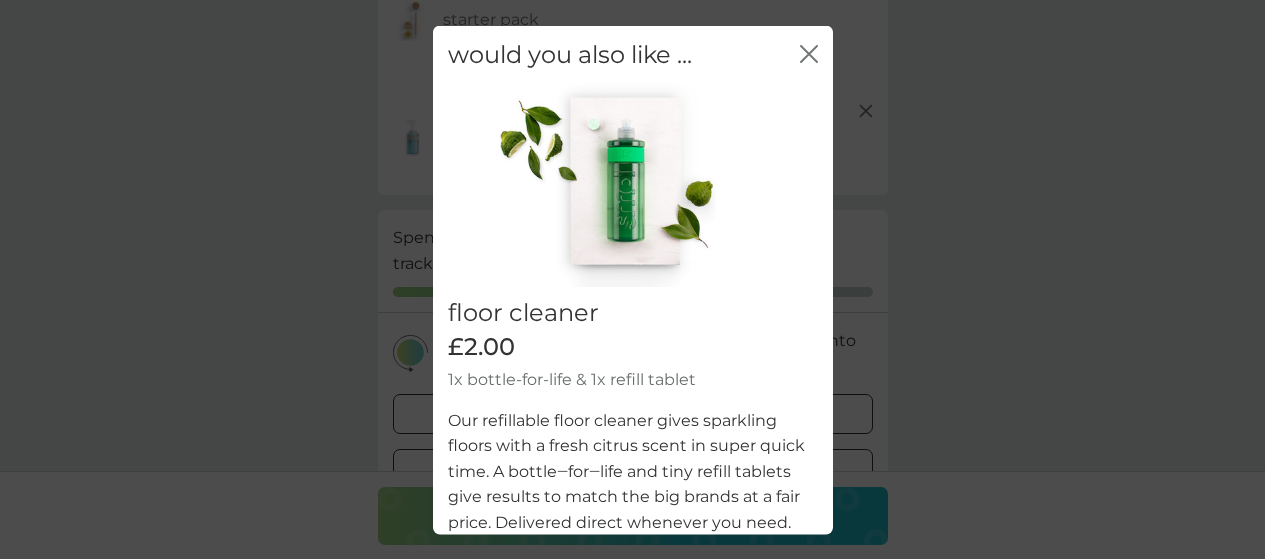 scroll, scrollTop: 300, scrollLeft: 0, axis: vertical 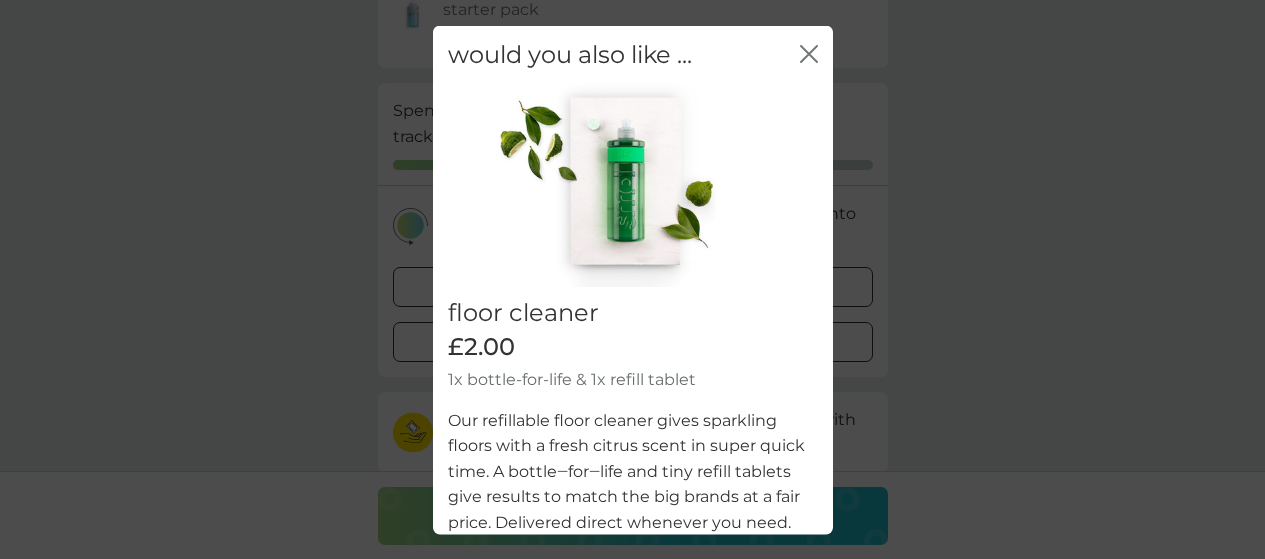 click on "close" 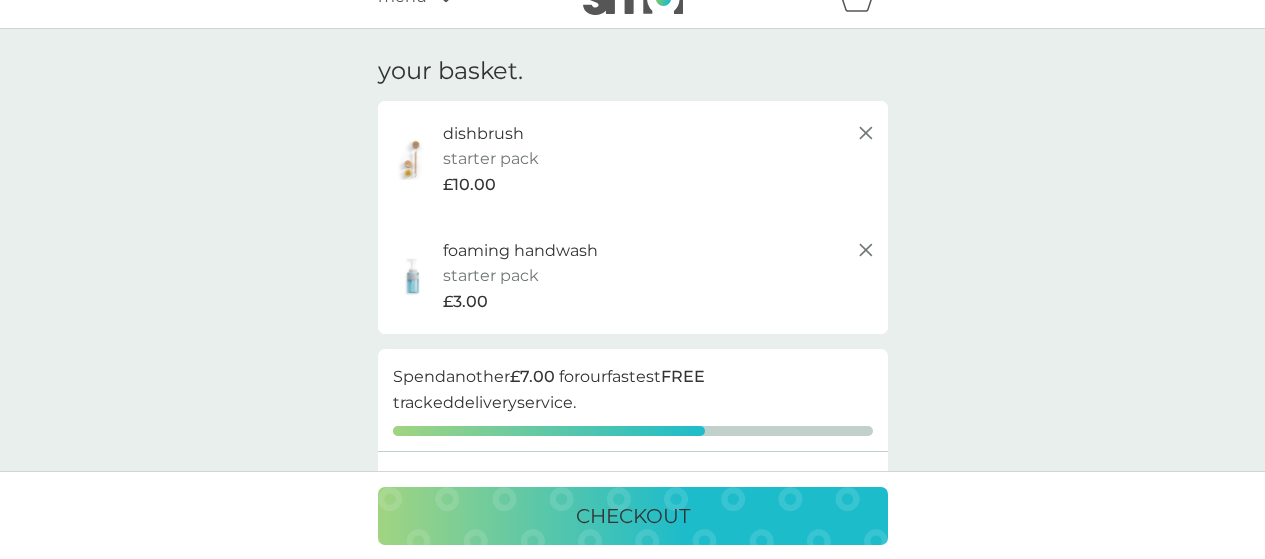 scroll, scrollTop: 0, scrollLeft: 0, axis: both 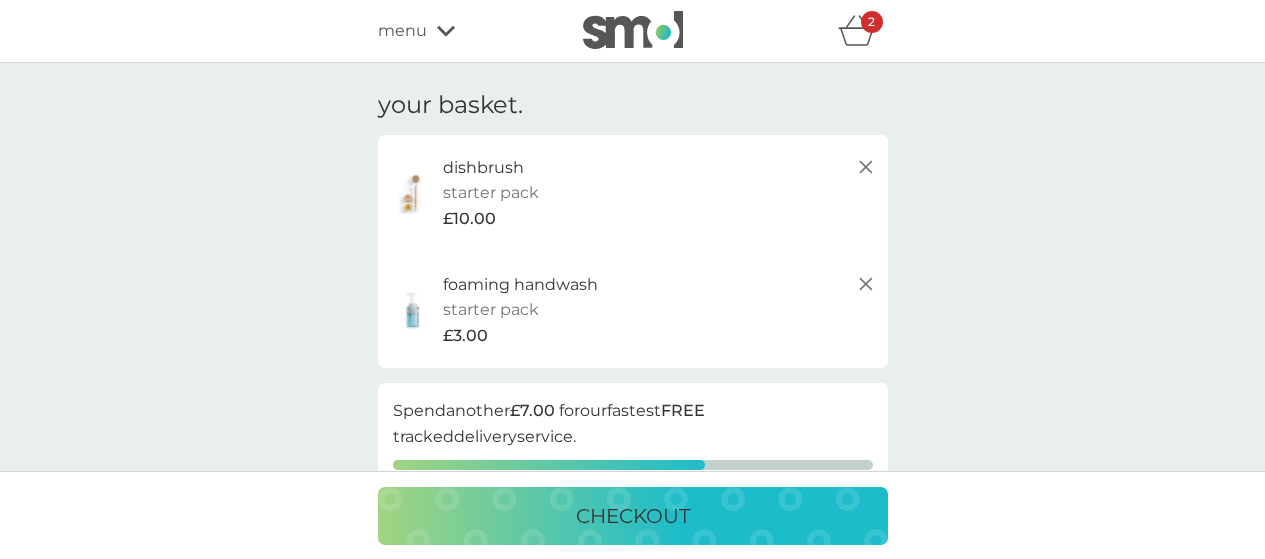 click on "menu" at bounding box center (463, 31) 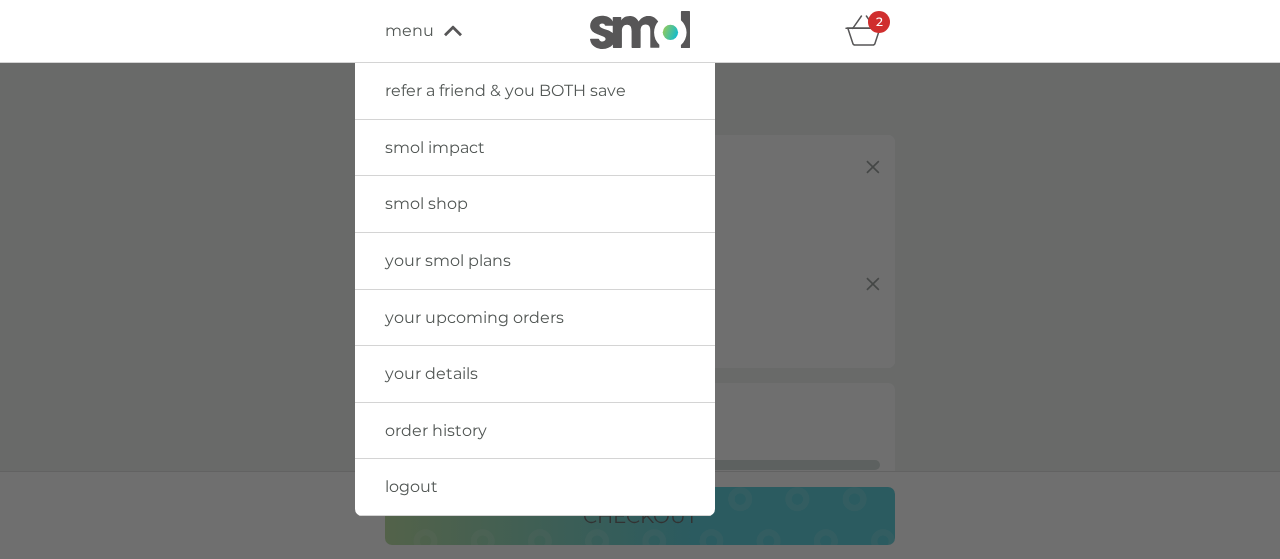 click on "your details" at bounding box center [535, 374] 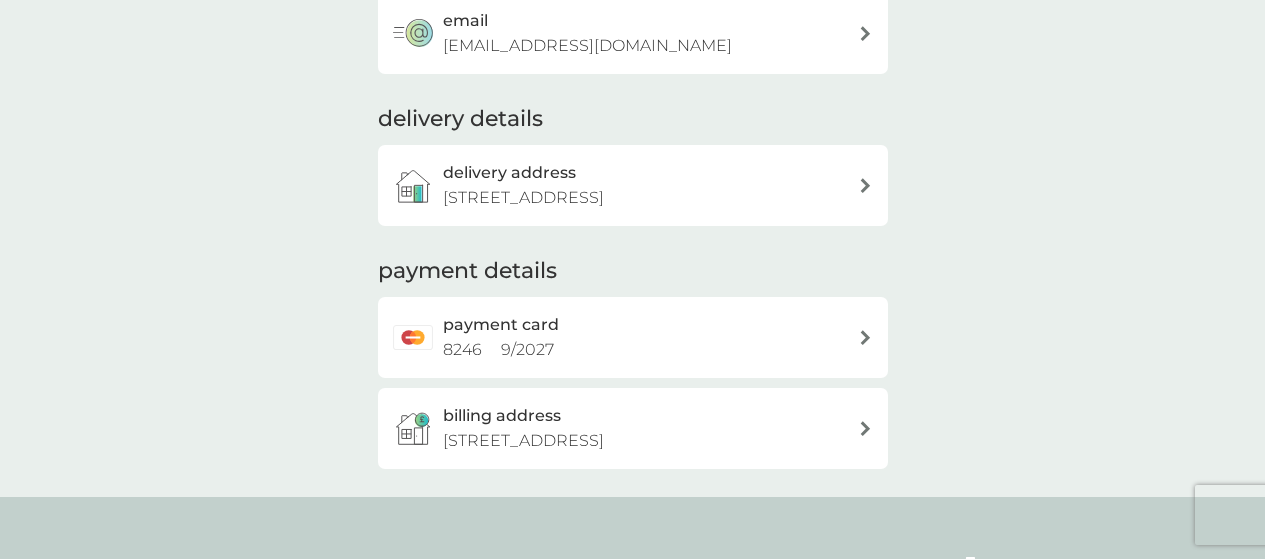 scroll, scrollTop: 200, scrollLeft: 0, axis: vertical 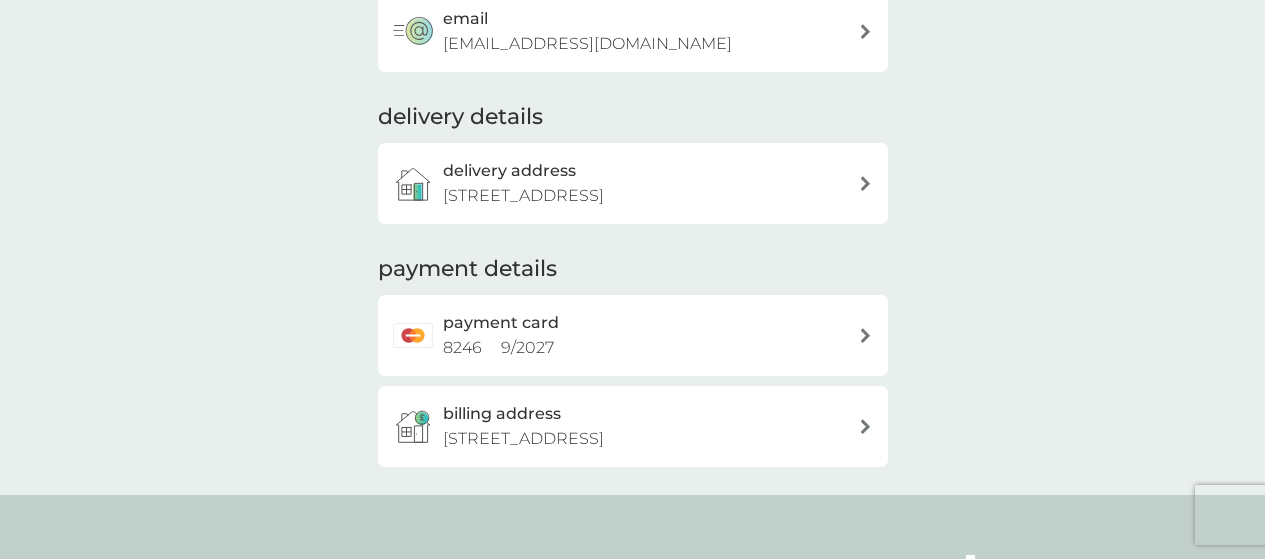 click on "payment card 8246   9 / 2027" at bounding box center [643, 335] 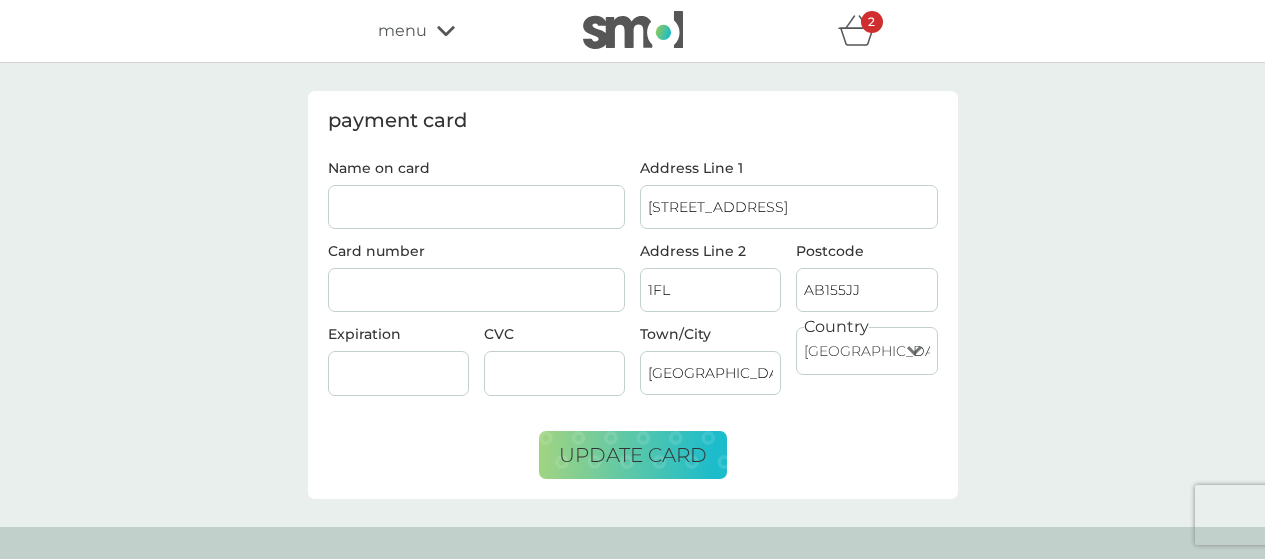 click on "Name on card" at bounding box center (477, 207) 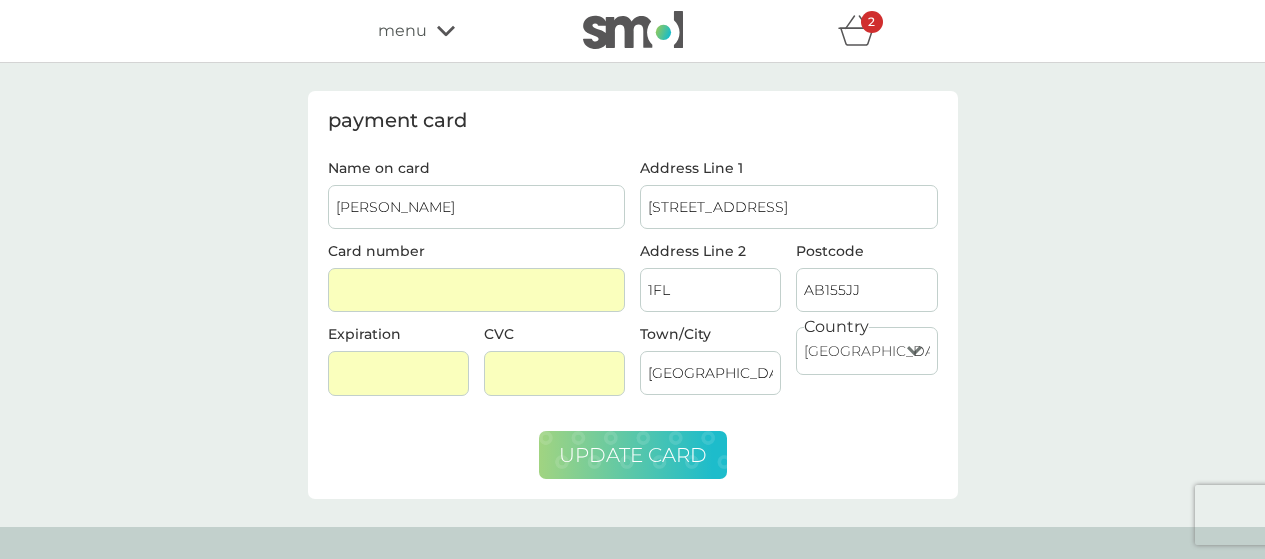 click on "update card" at bounding box center [633, 455] 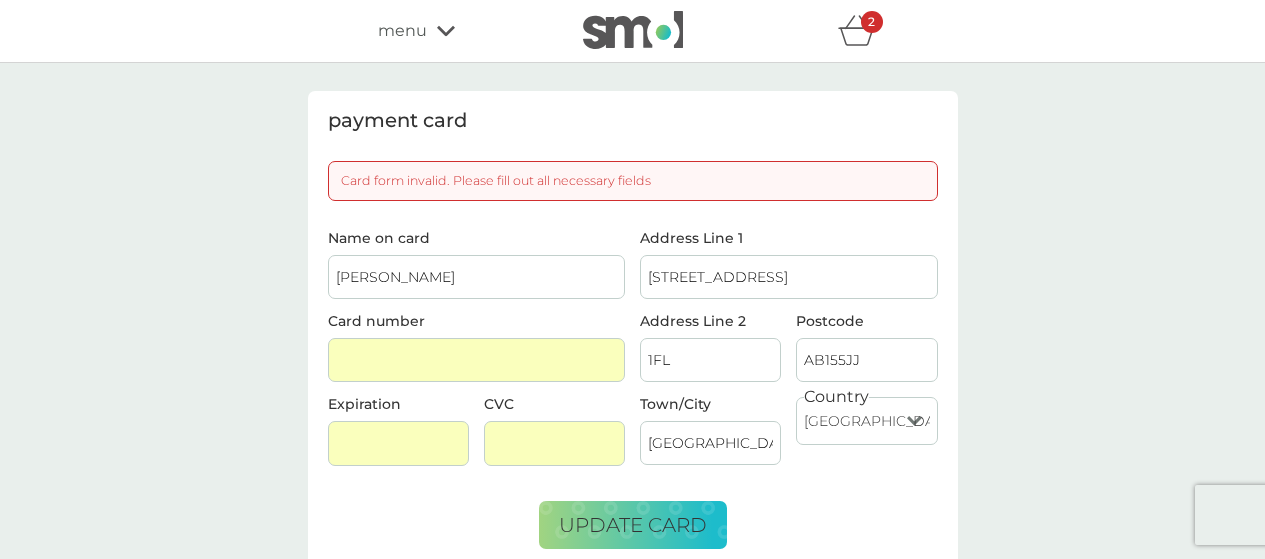 scroll, scrollTop: 0, scrollLeft: 0, axis: both 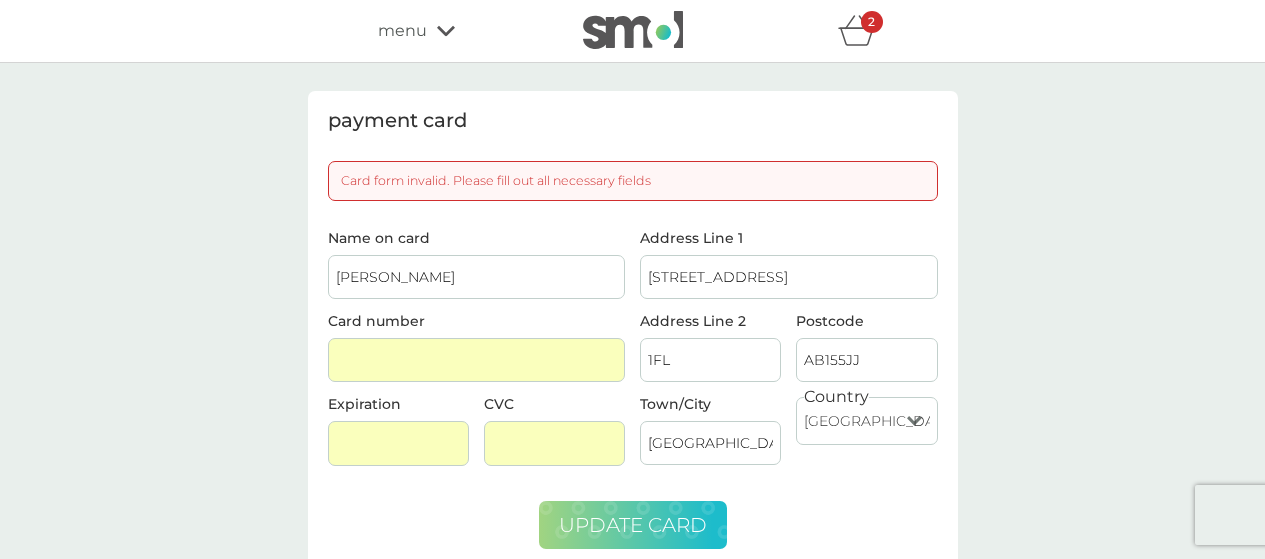 click on "update card" at bounding box center [633, 525] 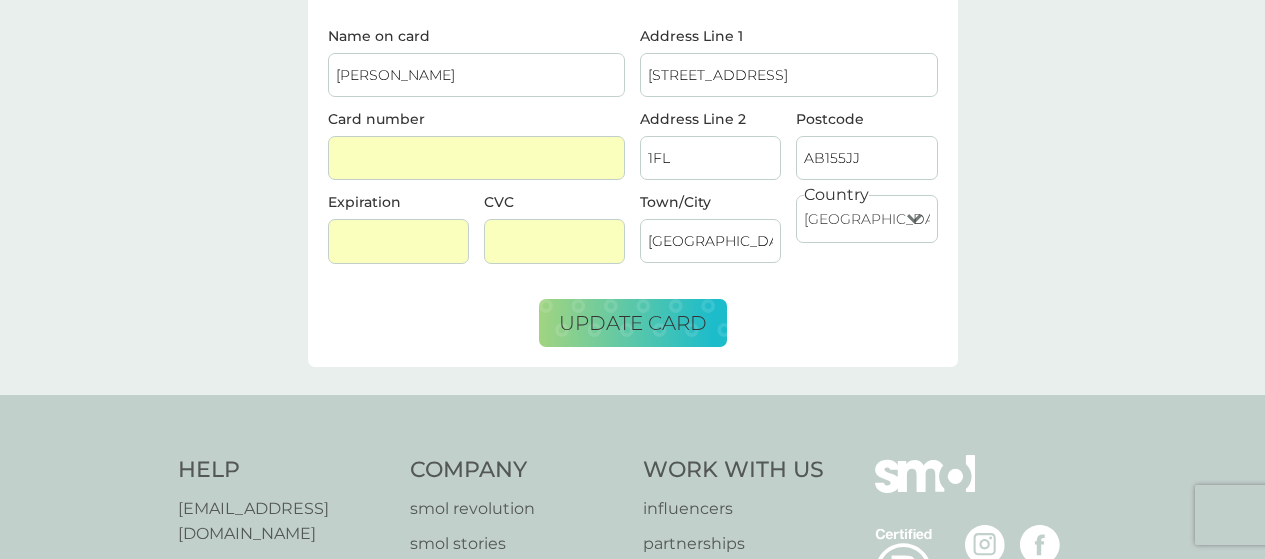 scroll, scrollTop: 87, scrollLeft: 0, axis: vertical 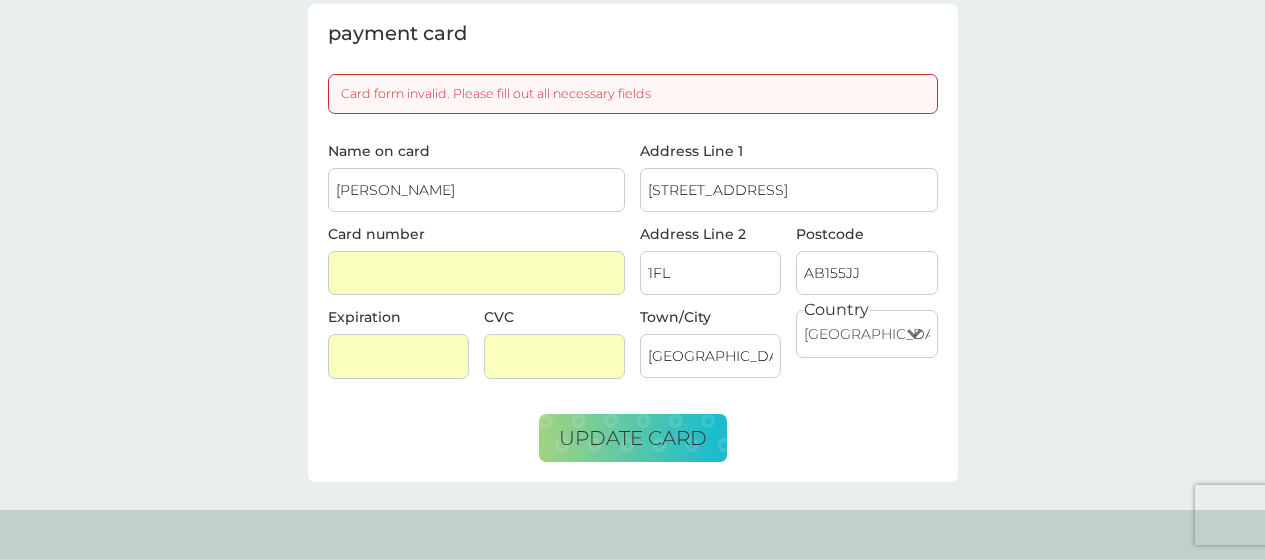 click on "Aleksandra Chojnacka" at bounding box center [477, 190] 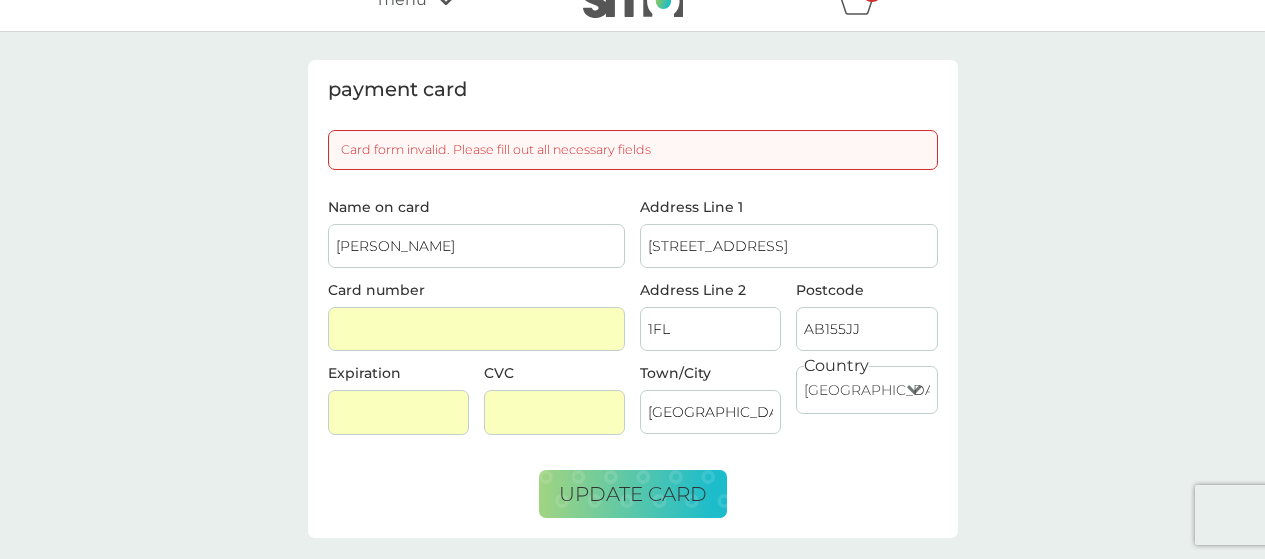scroll, scrollTop: 0, scrollLeft: 0, axis: both 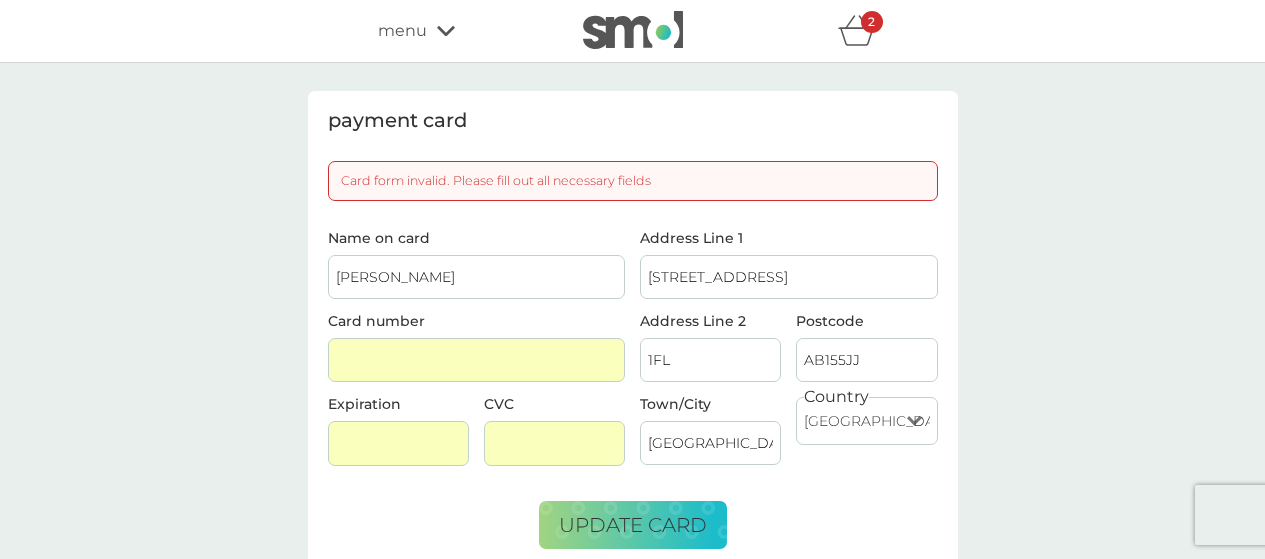 click on "menu" at bounding box center (402, 31) 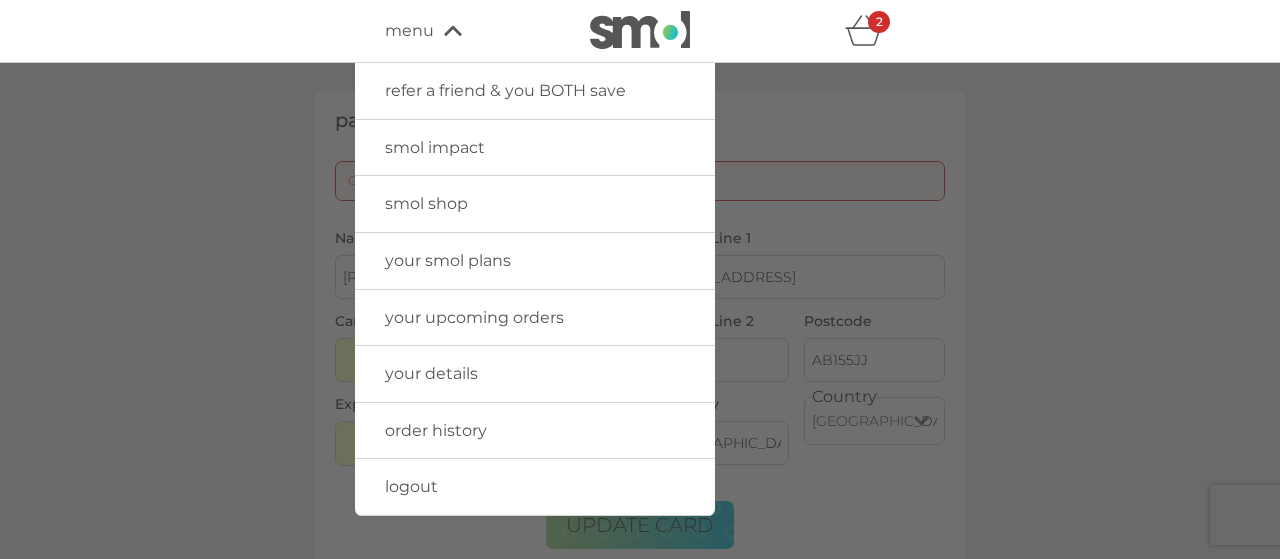 click on "your details" at bounding box center (431, 373) 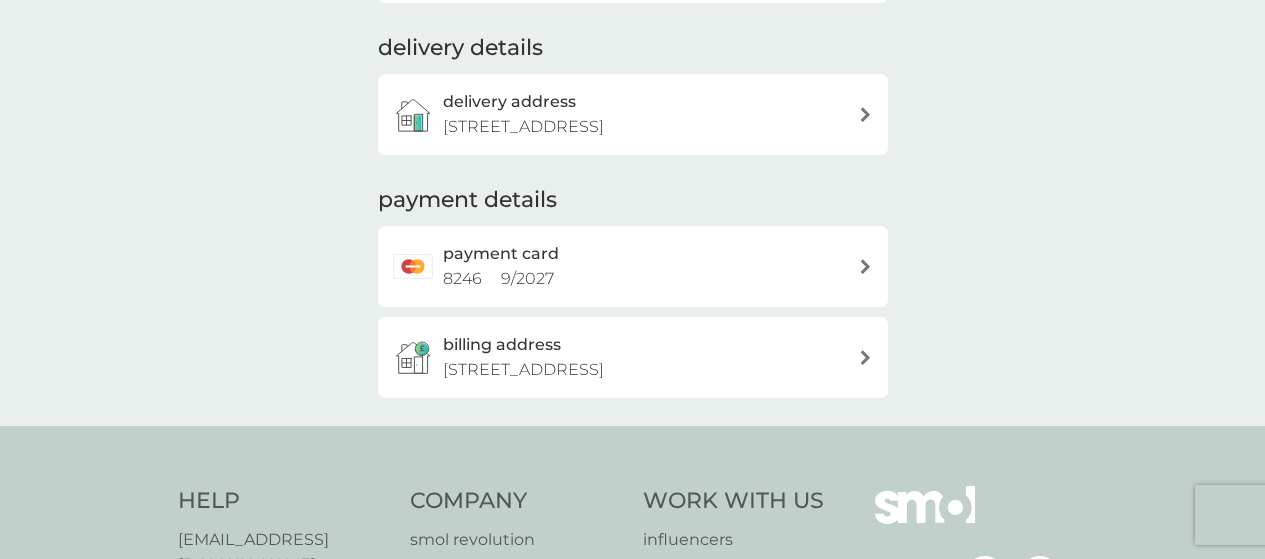 scroll, scrollTop: 300, scrollLeft: 0, axis: vertical 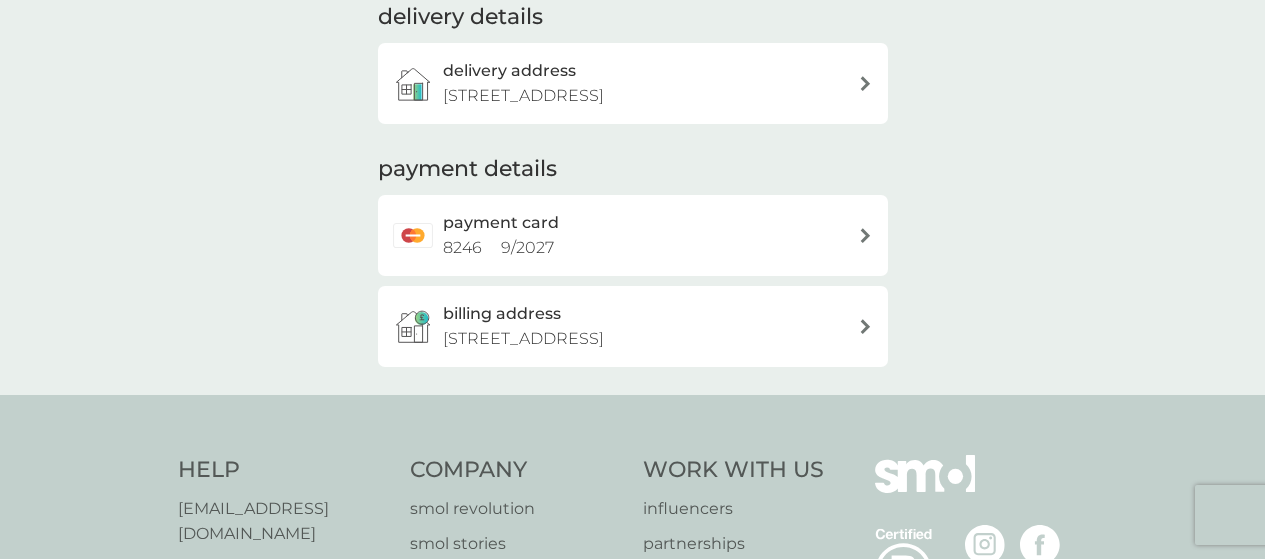 click at bounding box center [865, 235] 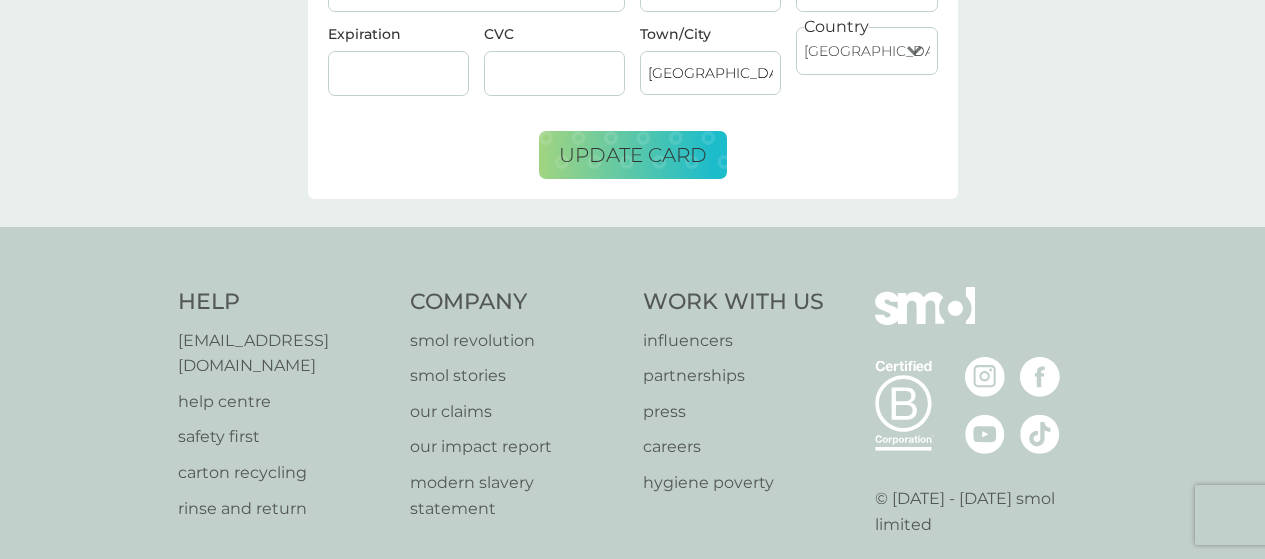 scroll, scrollTop: 0, scrollLeft: 0, axis: both 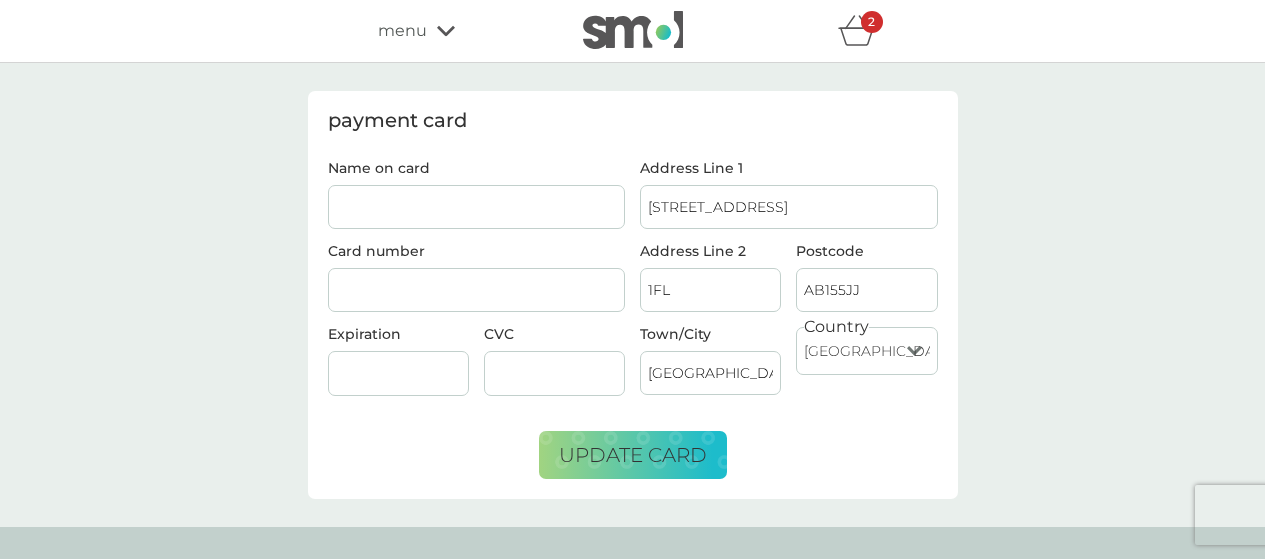 click on "Name on card" at bounding box center [477, 207] 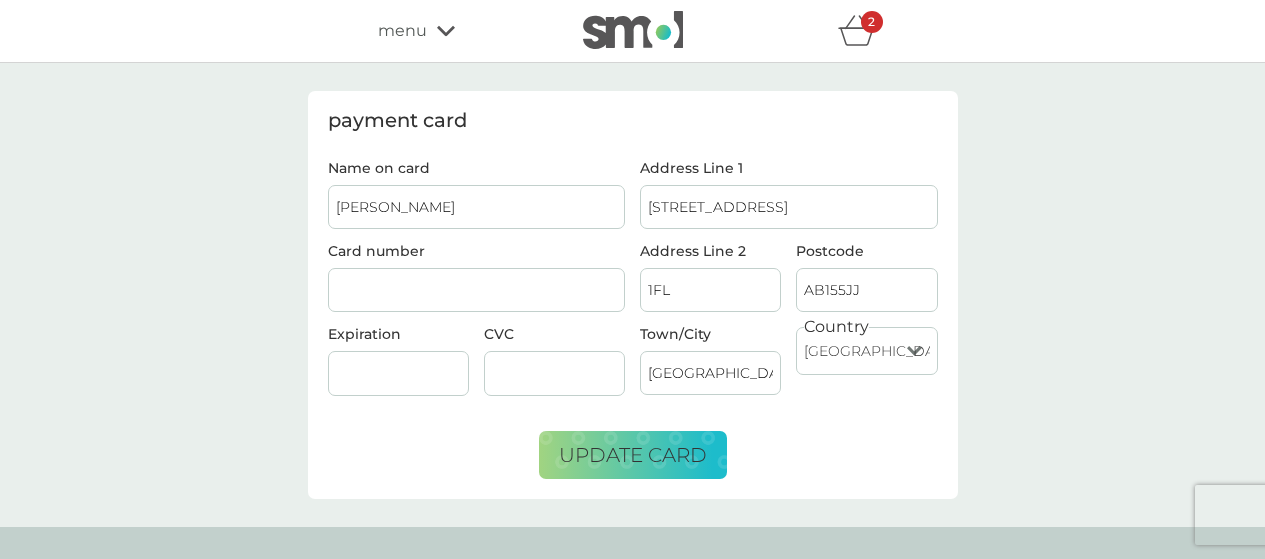 type on "Aleksandra Chojnacka" 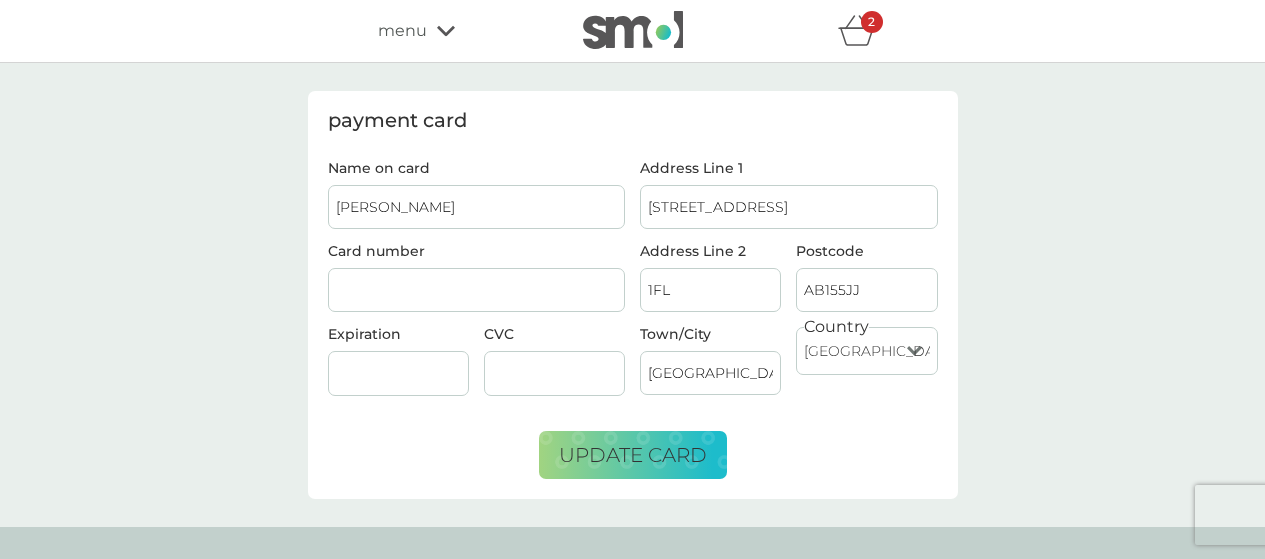 click at bounding box center (398, 373) 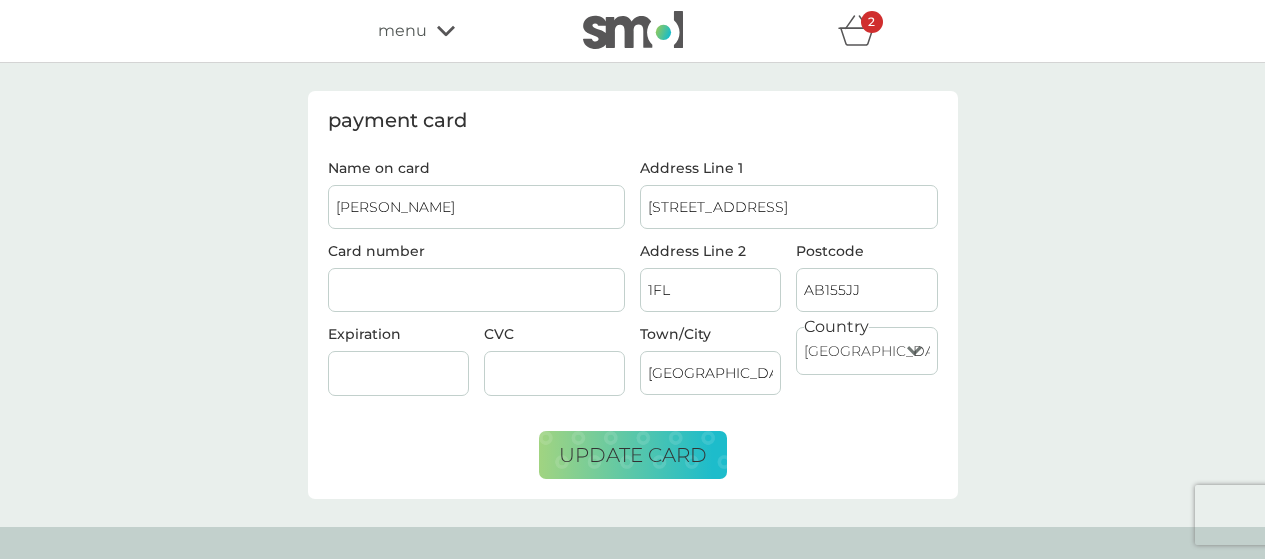 drag, startPoint x: 710, startPoint y: 297, endPoint x: 700, endPoint y: 300, distance: 10.440307 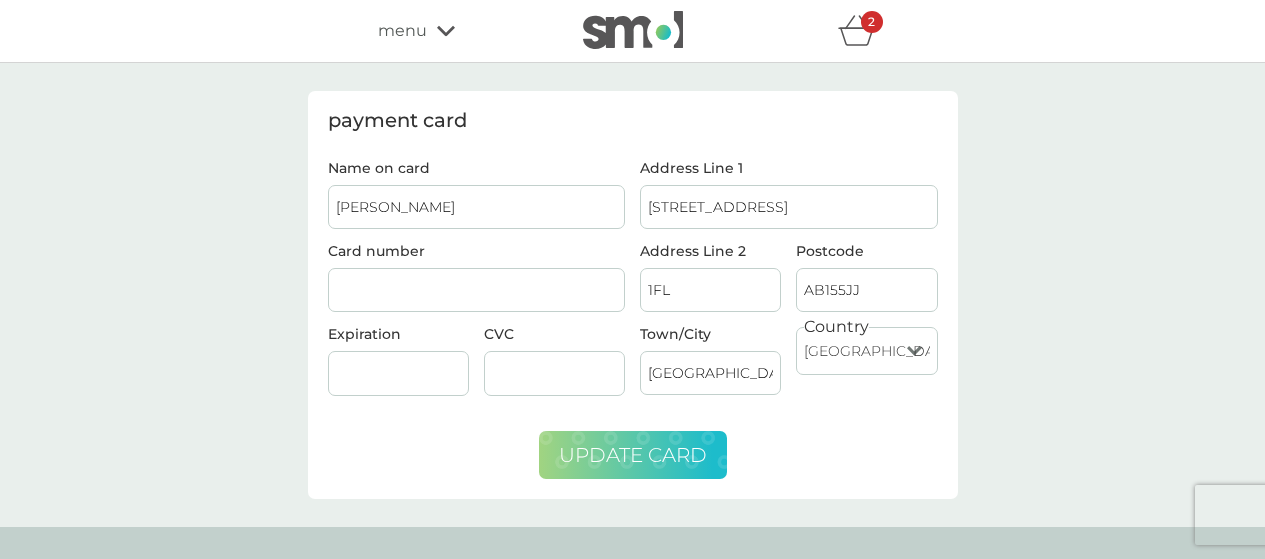 click on "update card" at bounding box center [633, 455] 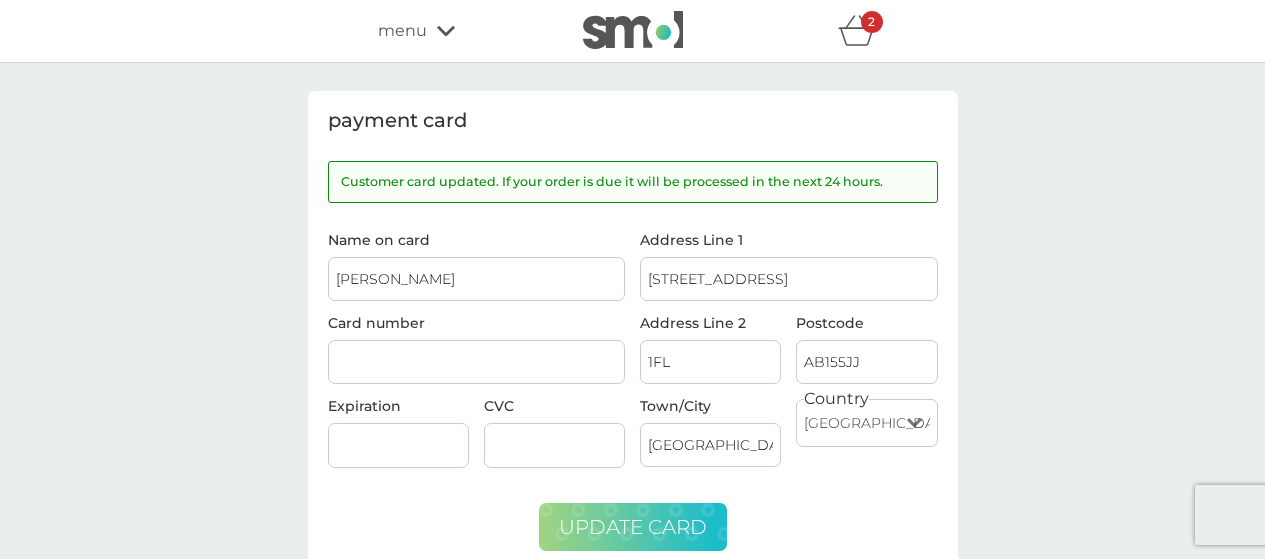 click on "menu" at bounding box center (402, 31) 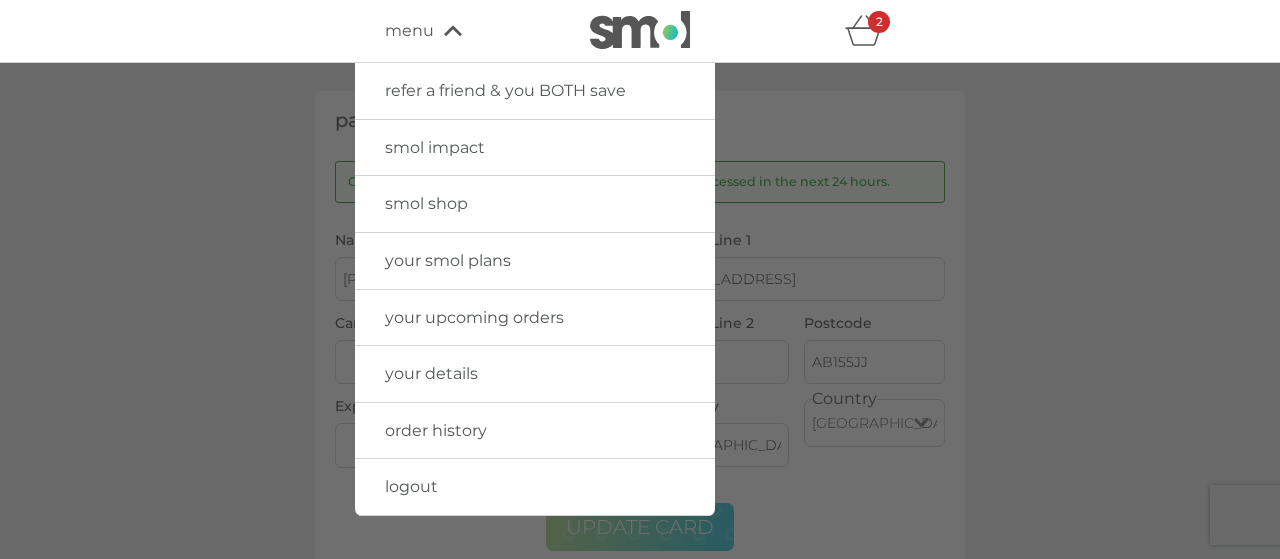 click on "your upcoming orders" at bounding box center (535, 318) 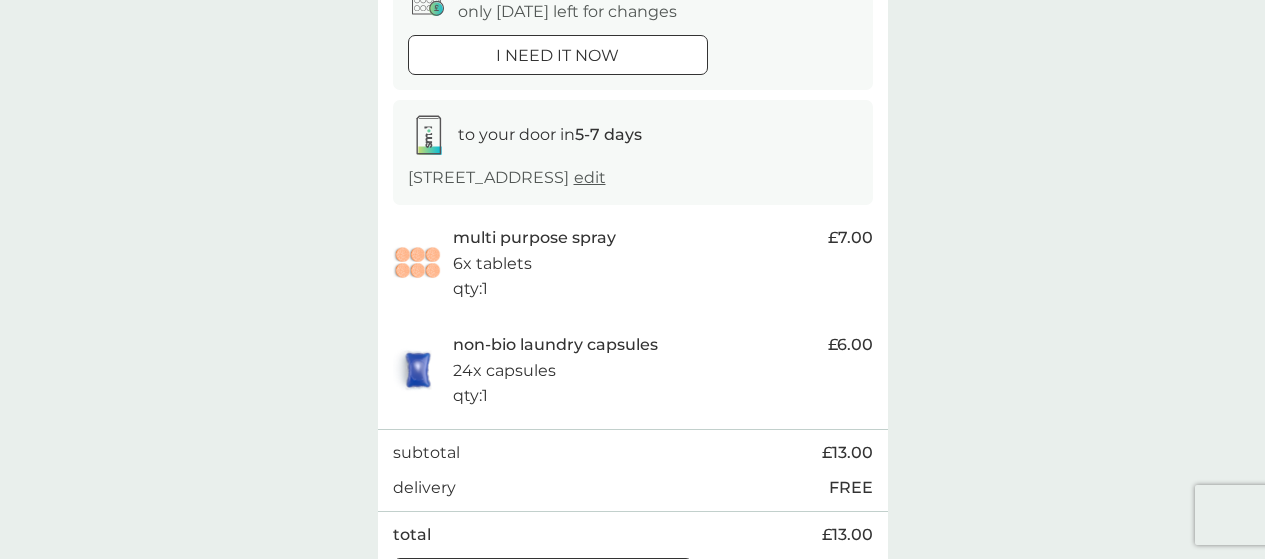 scroll, scrollTop: 300, scrollLeft: 0, axis: vertical 